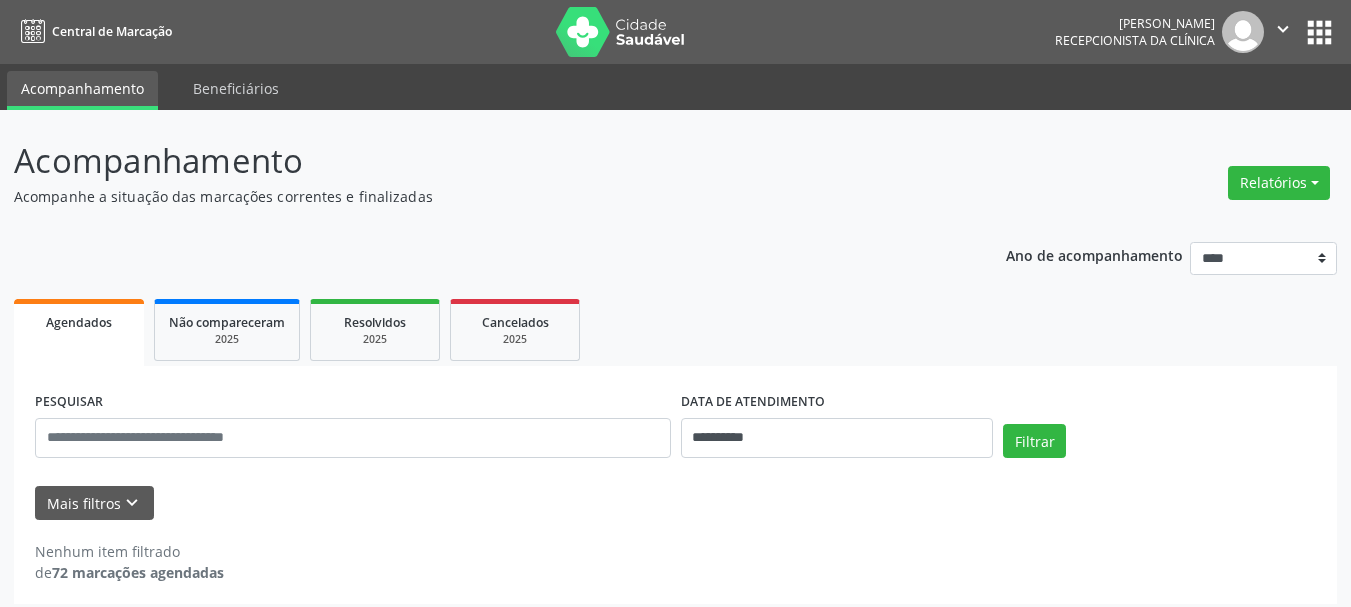 scroll, scrollTop: 0, scrollLeft: 0, axis: both 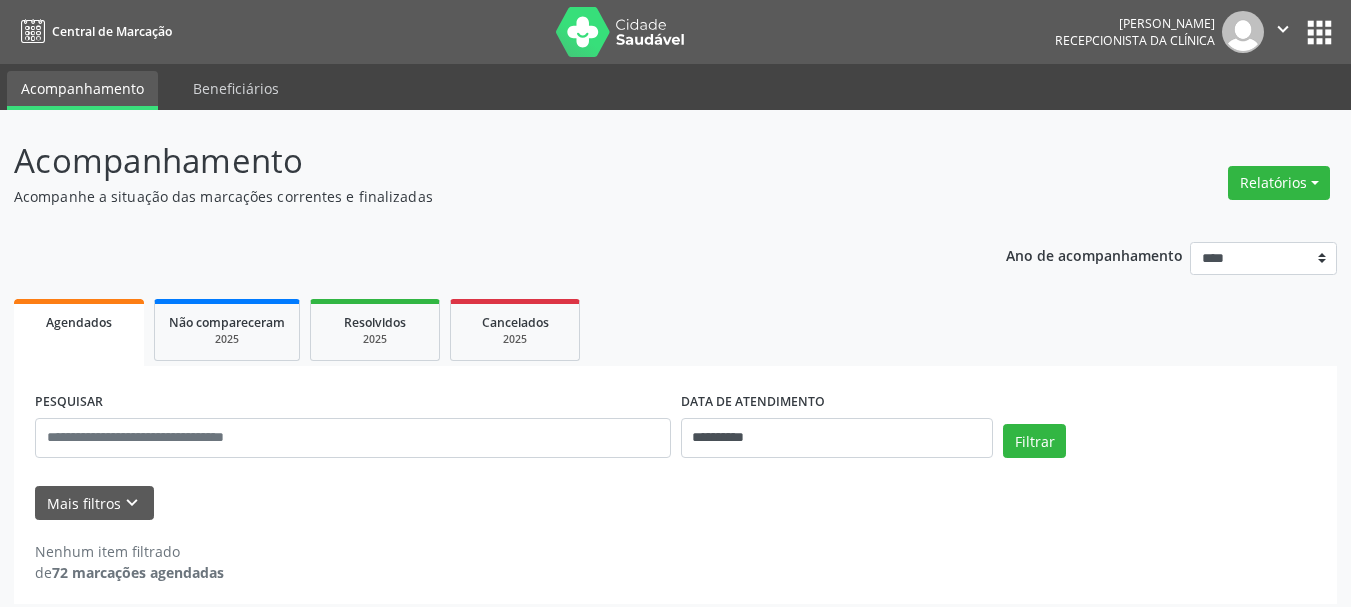 click on "Acompanhamento" at bounding box center (477, 161) 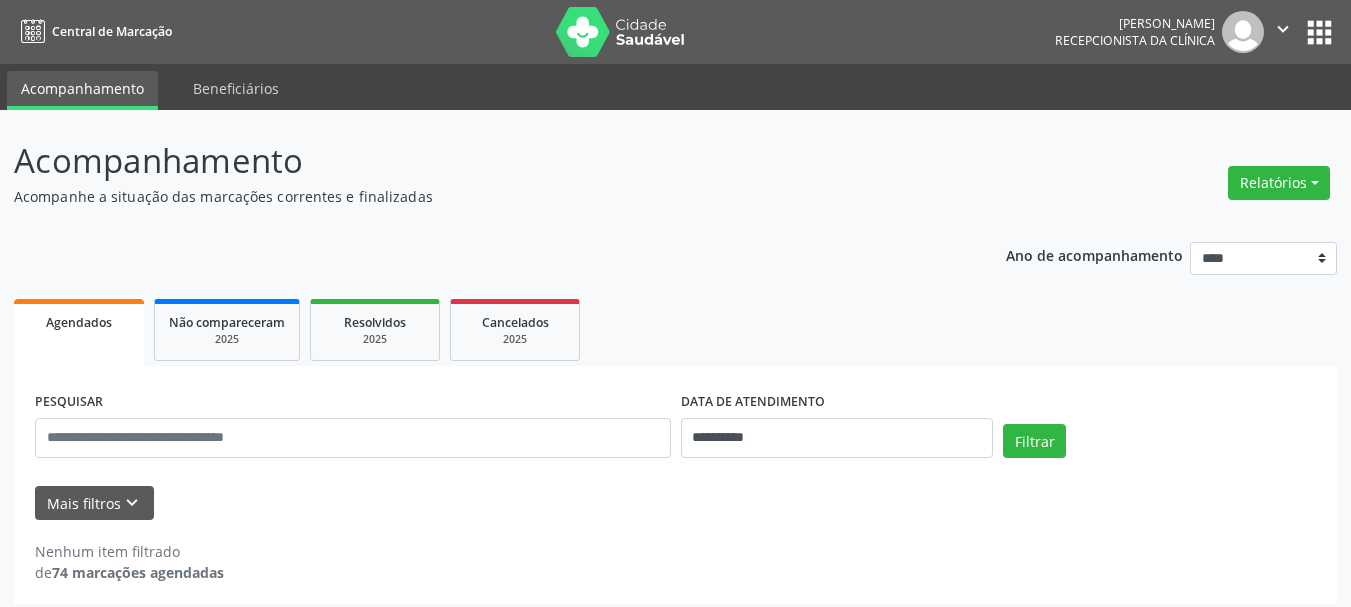 scroll, scrollTop: 0, scrollLeft: 0, axis: both 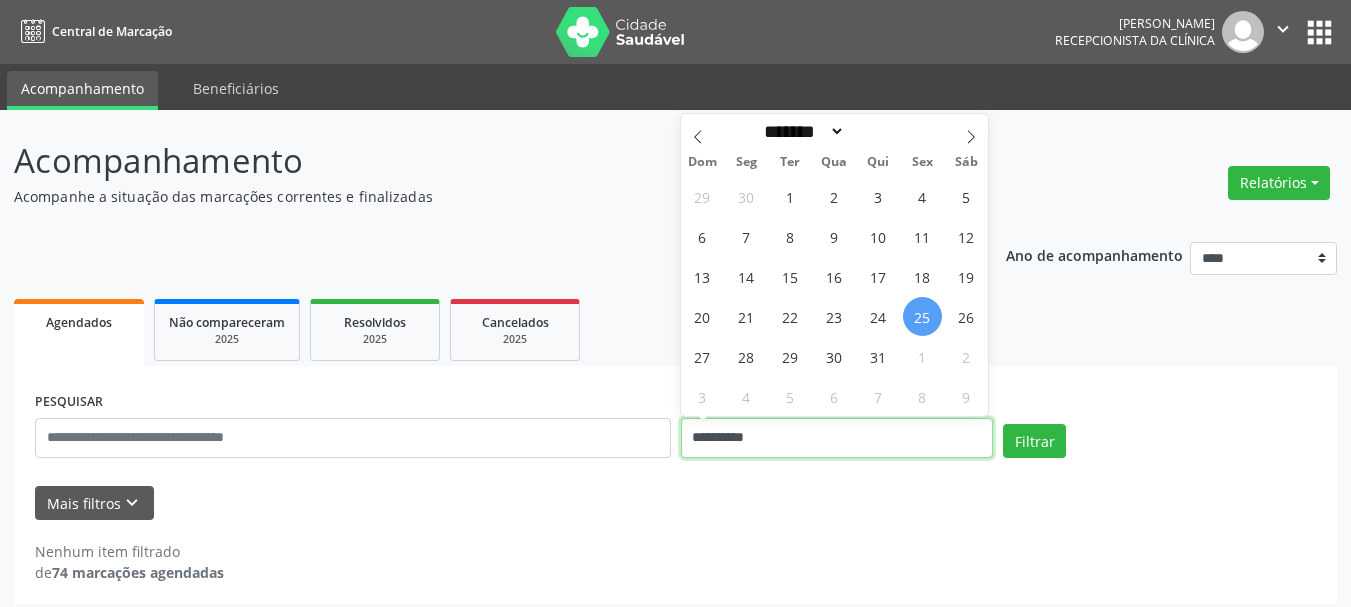 click on "**********" at bounding box center (837, 438) 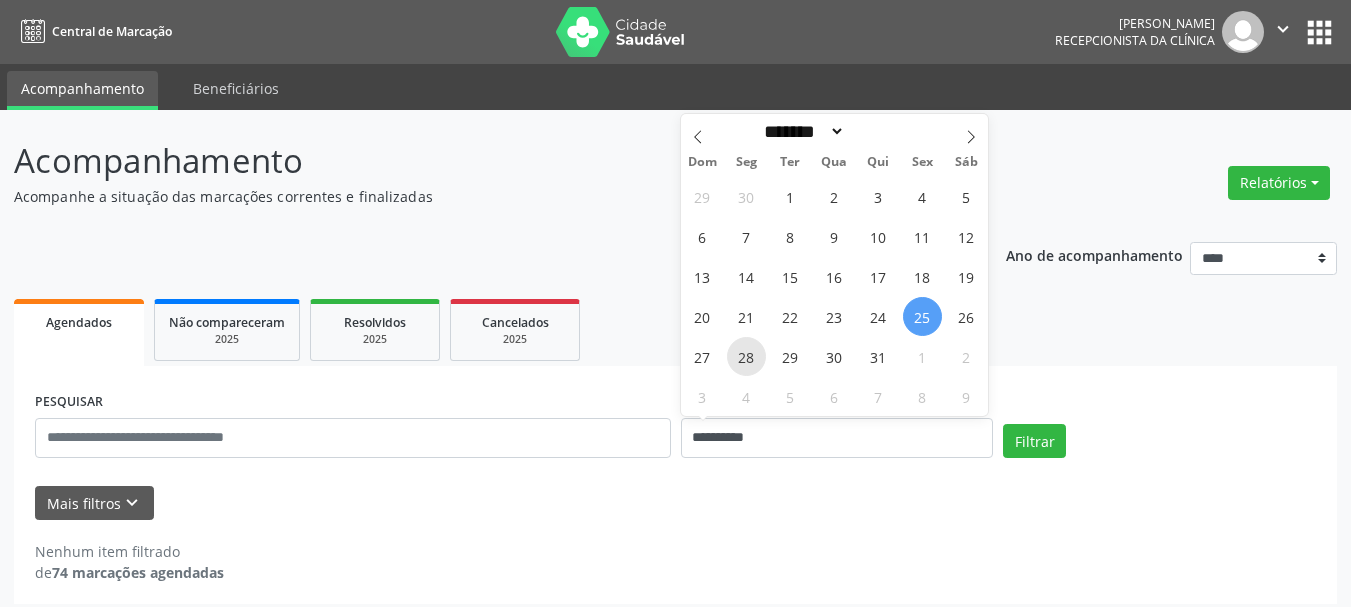click on "28" at bounding box center [746, 356] 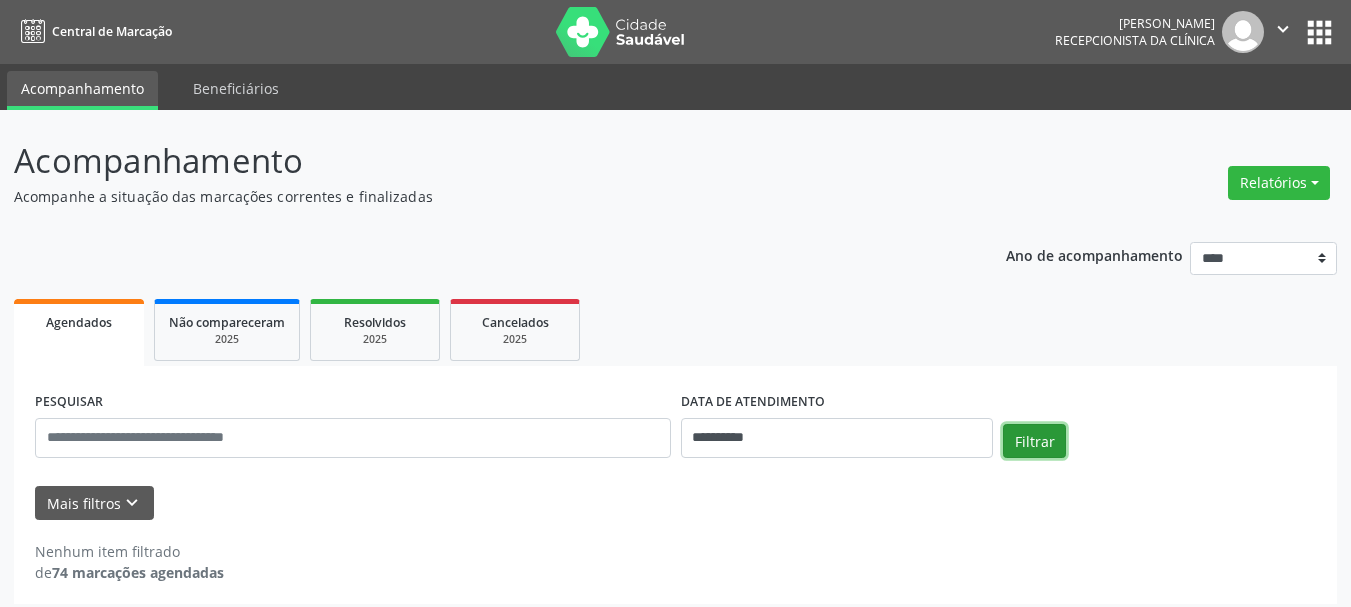 click on "Filtrar" at bounding box center [1034, 441] 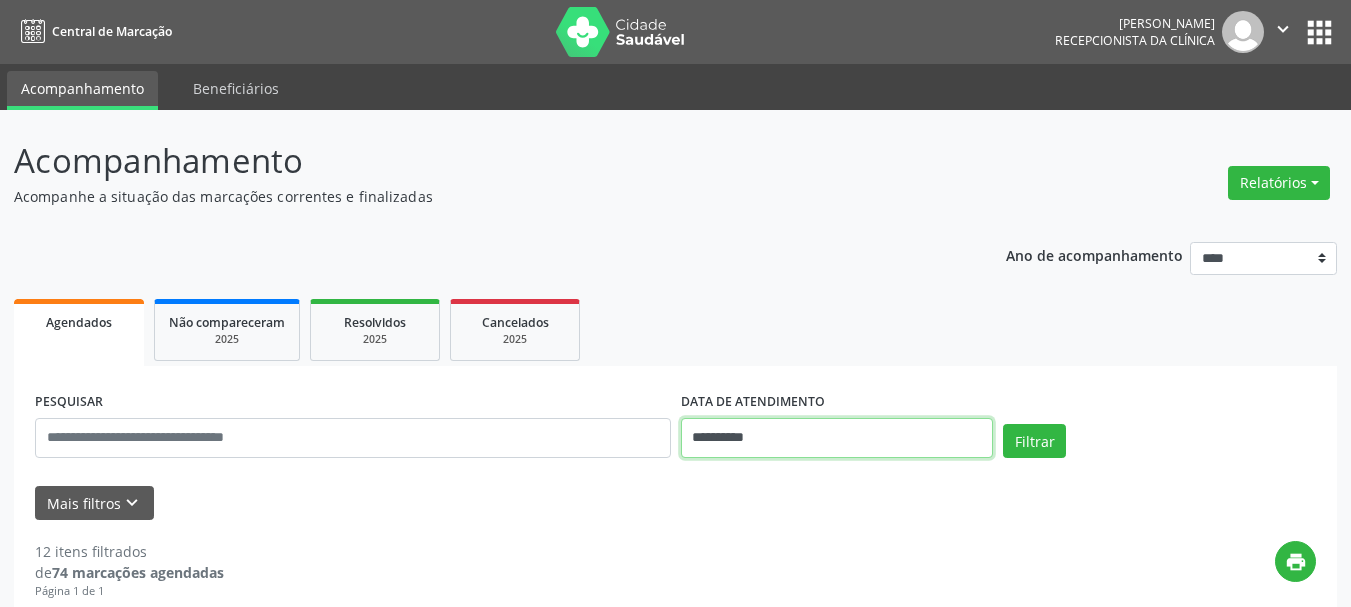 click on "**********" at bounding box center [837, 438] 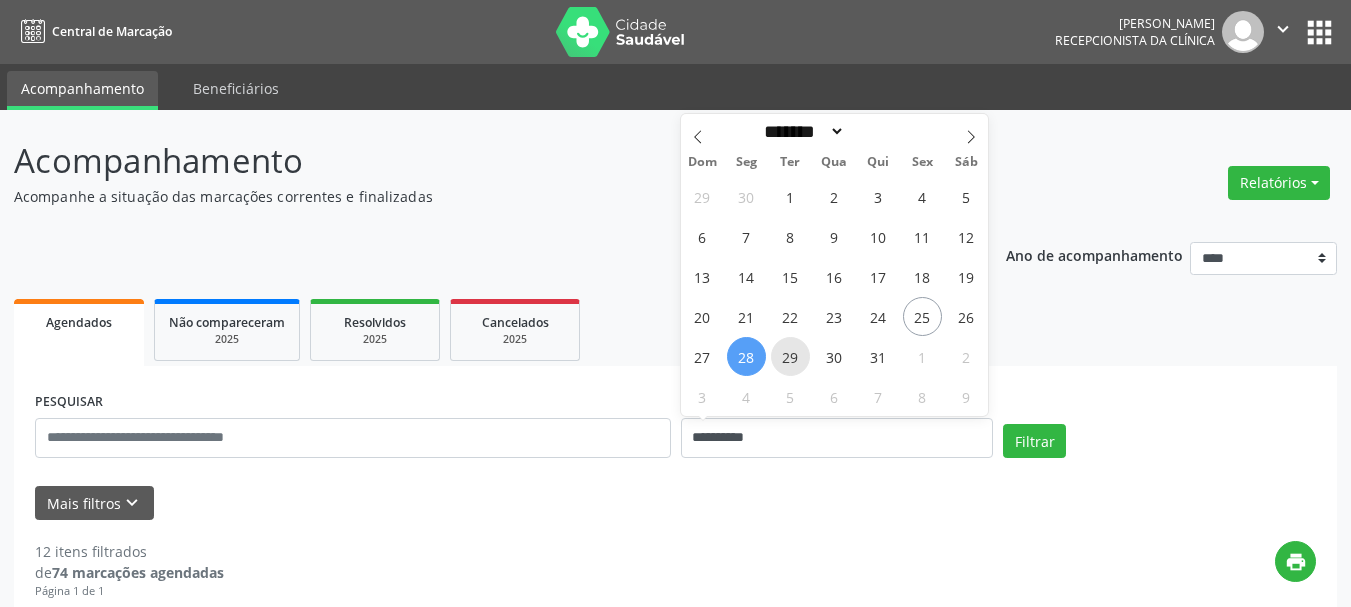 click on "29" at bounding box center [790, 356] 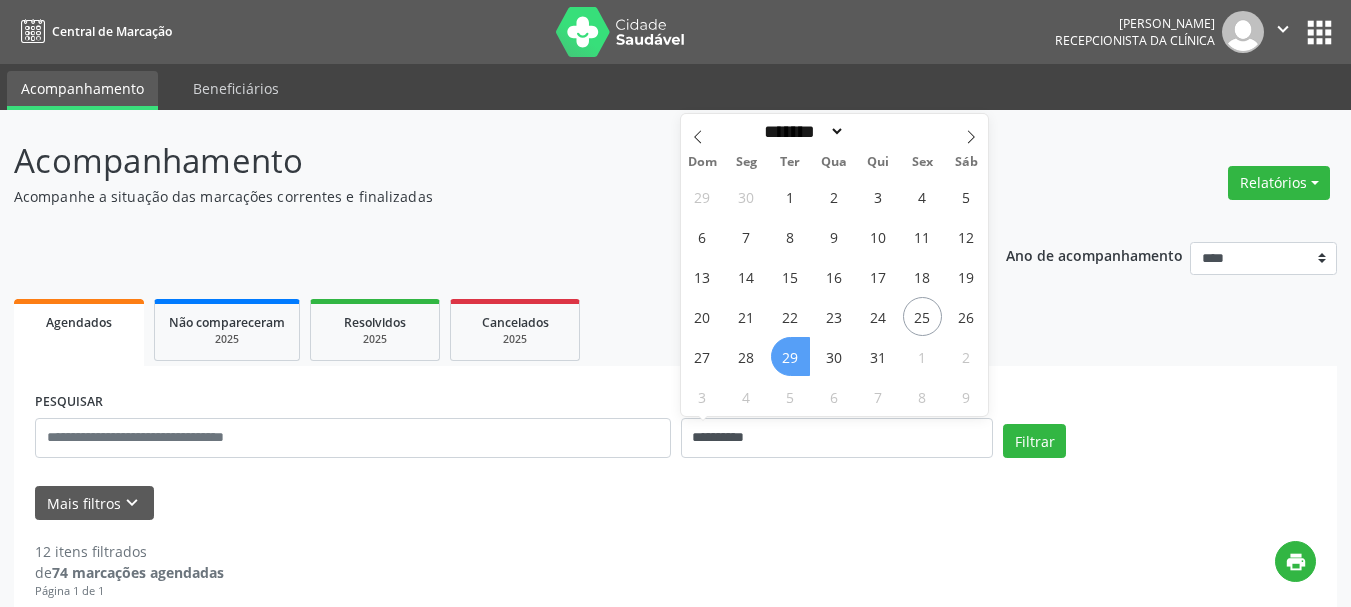 click on "29" at bounding box center [790, 356] 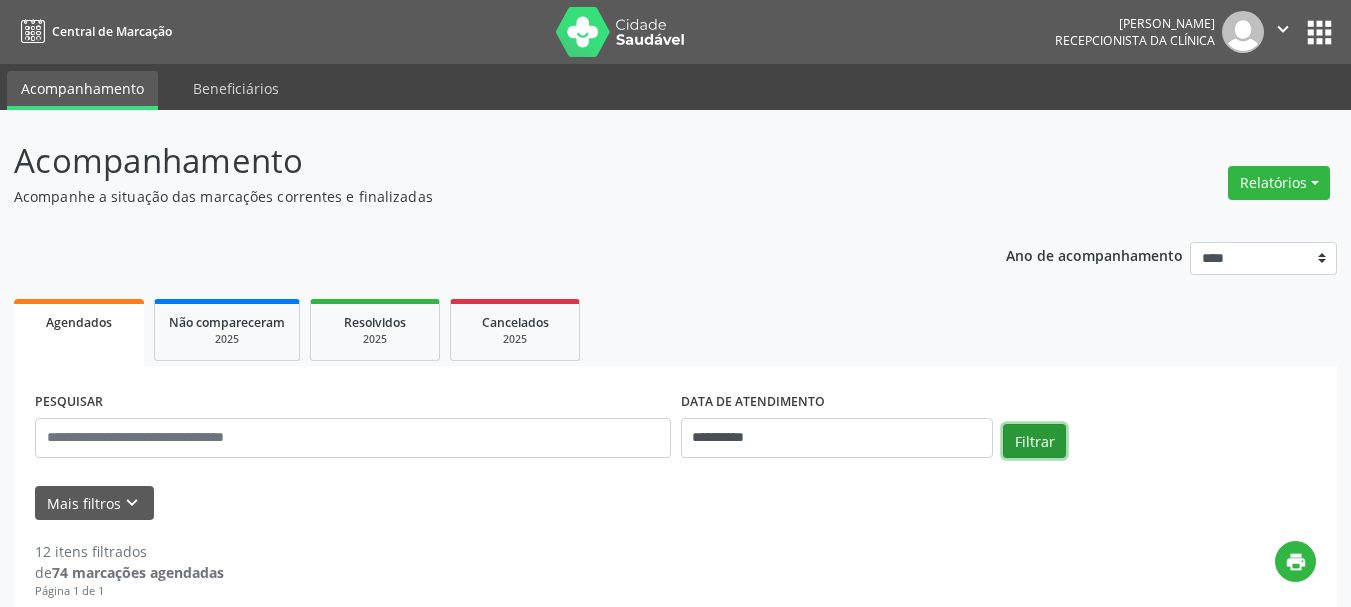 click on "Filtrar" at bounding box center (1034, 441) 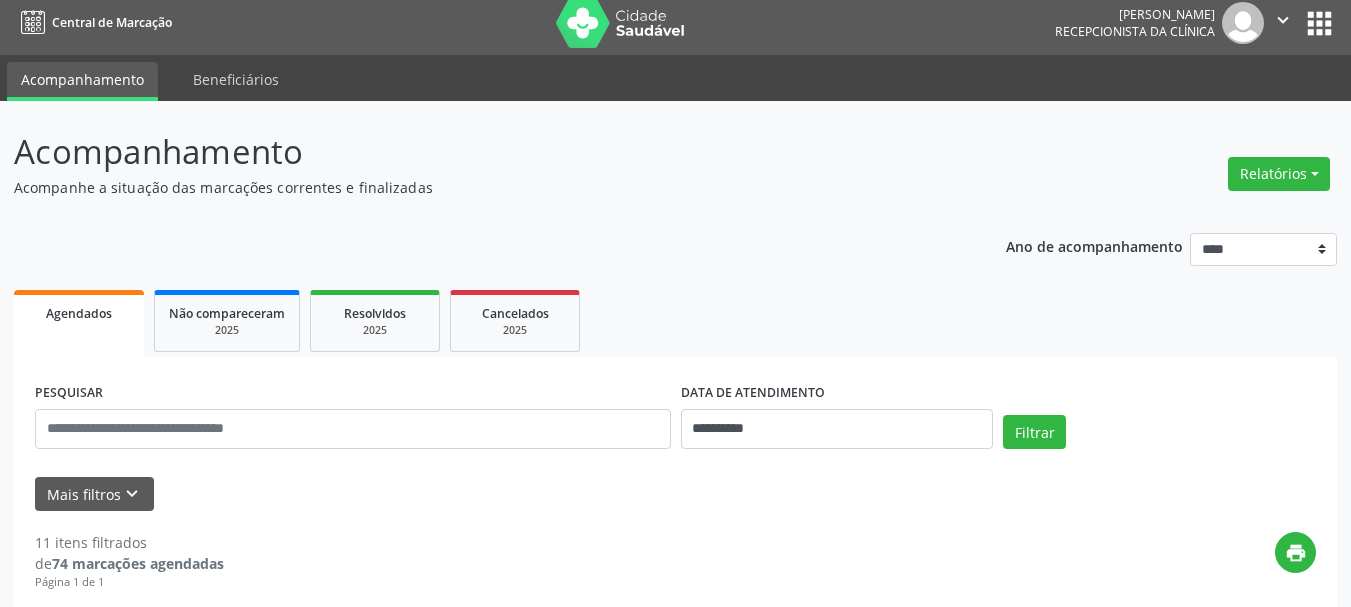 scroll, scrollTop: 0, scrollLeft: 0, axis: both 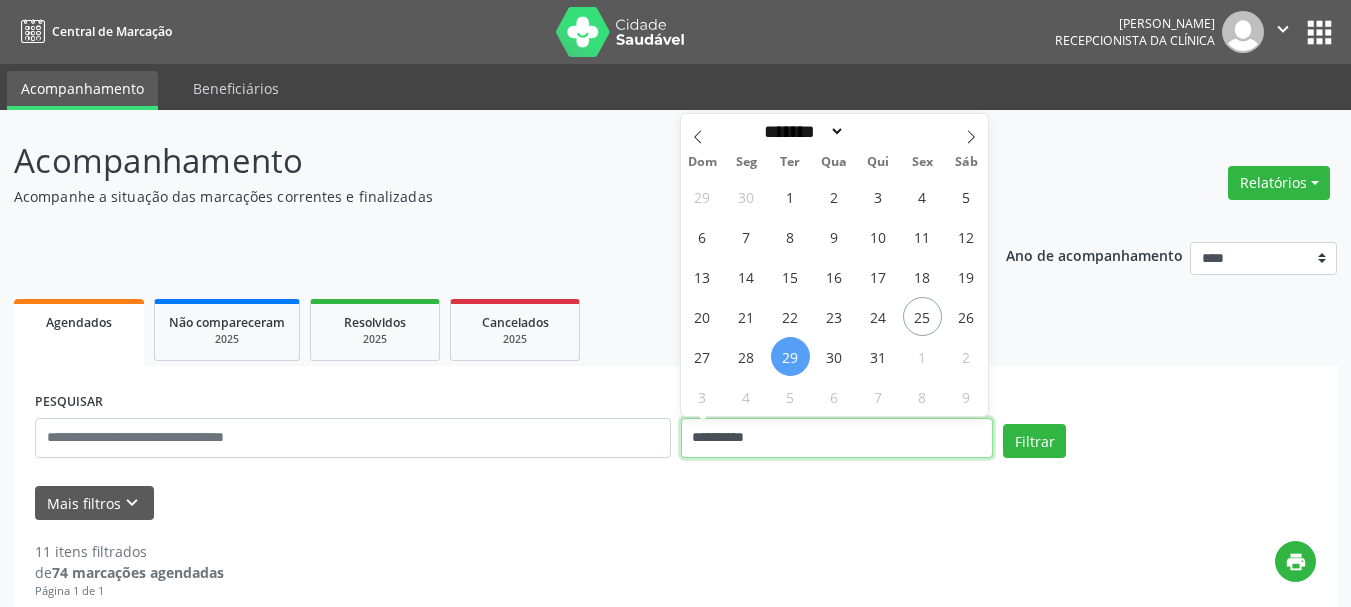 click on "**********" at bounding box center [837, 438] 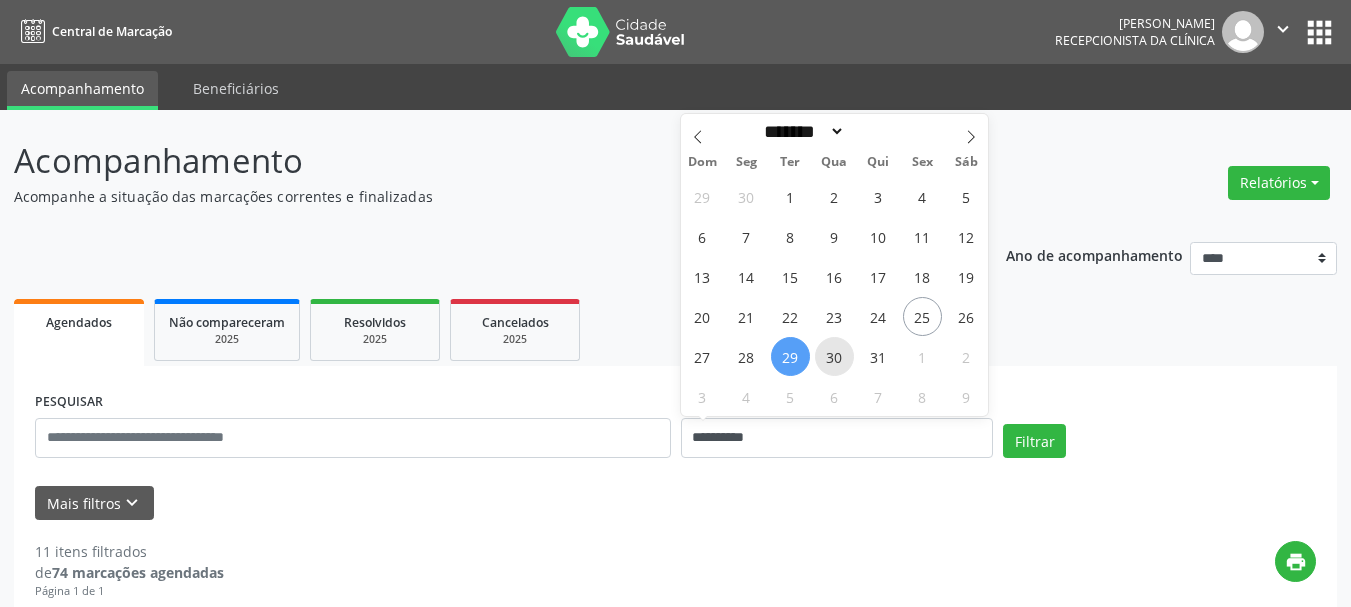 click on "30" at bounding box center [834, 356] 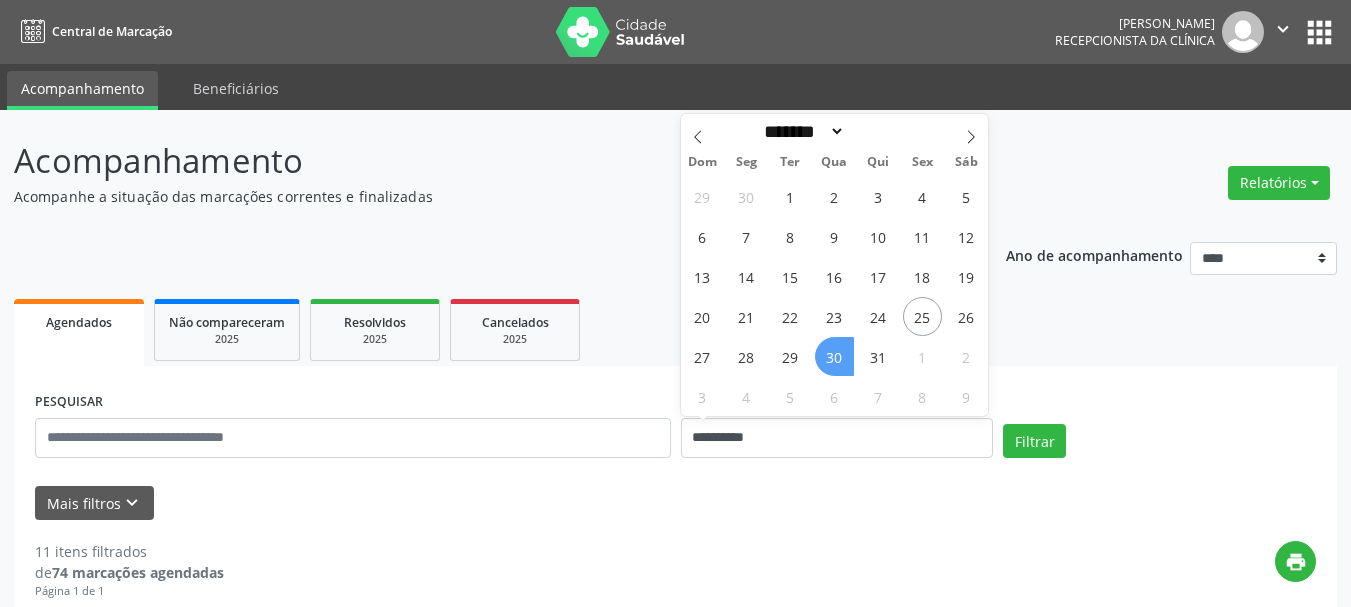 click on "30" at bounding box center (834, 356) 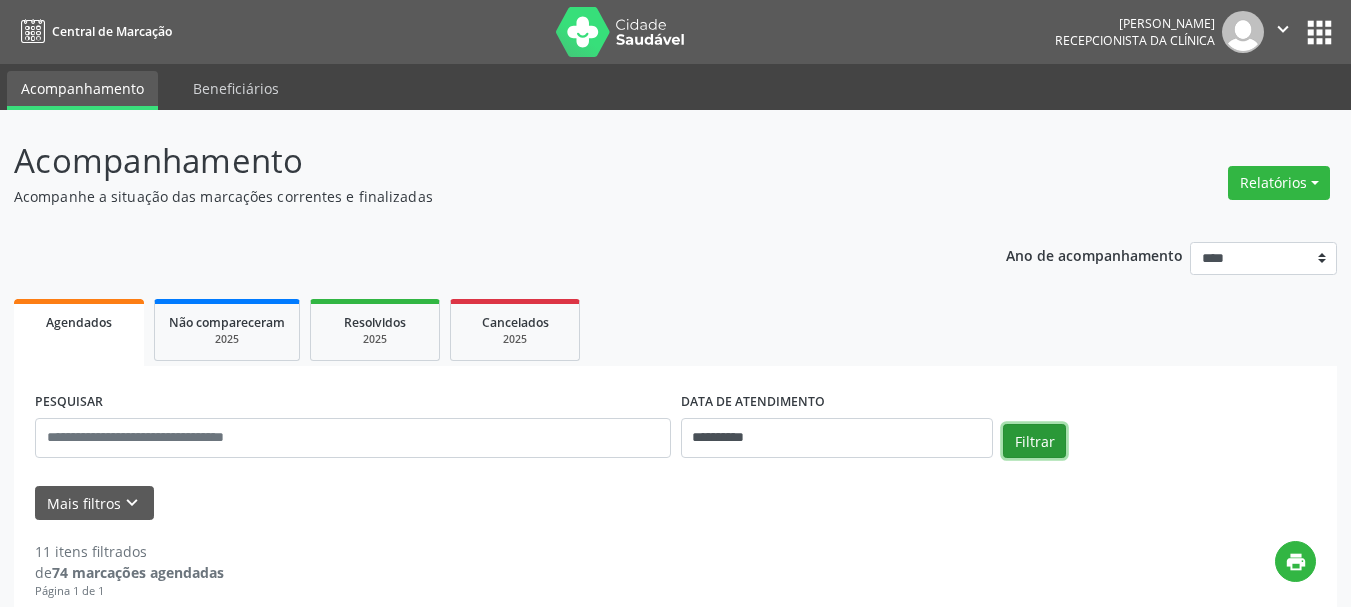 click on "Filtrar" at bounding box center [1034, 441] 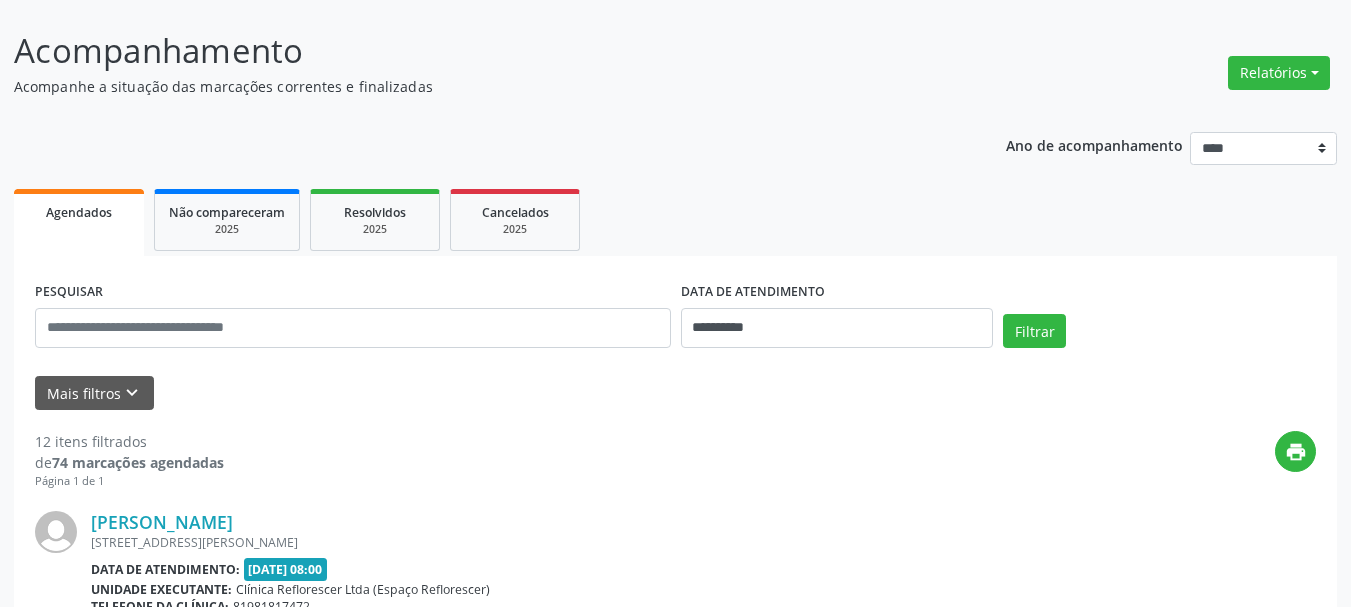 scroll, scrollTop: 86, scrollLeft: 0, axis: vertical 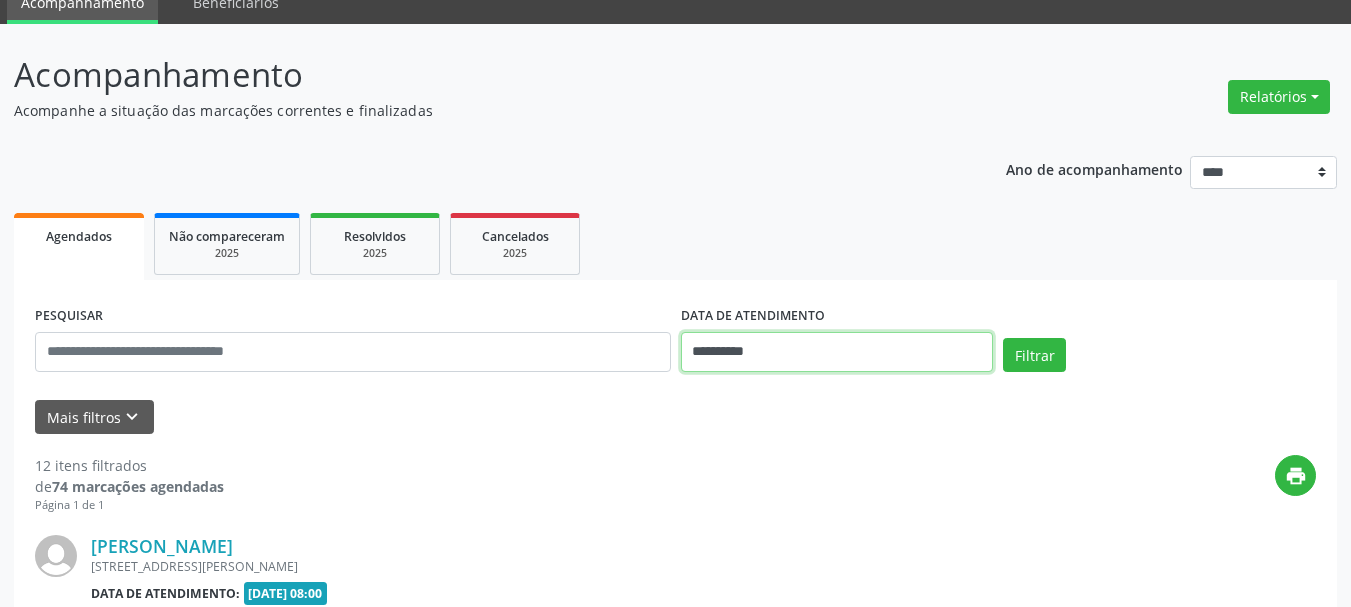 click on "**********" at bounding box center [837, 352] 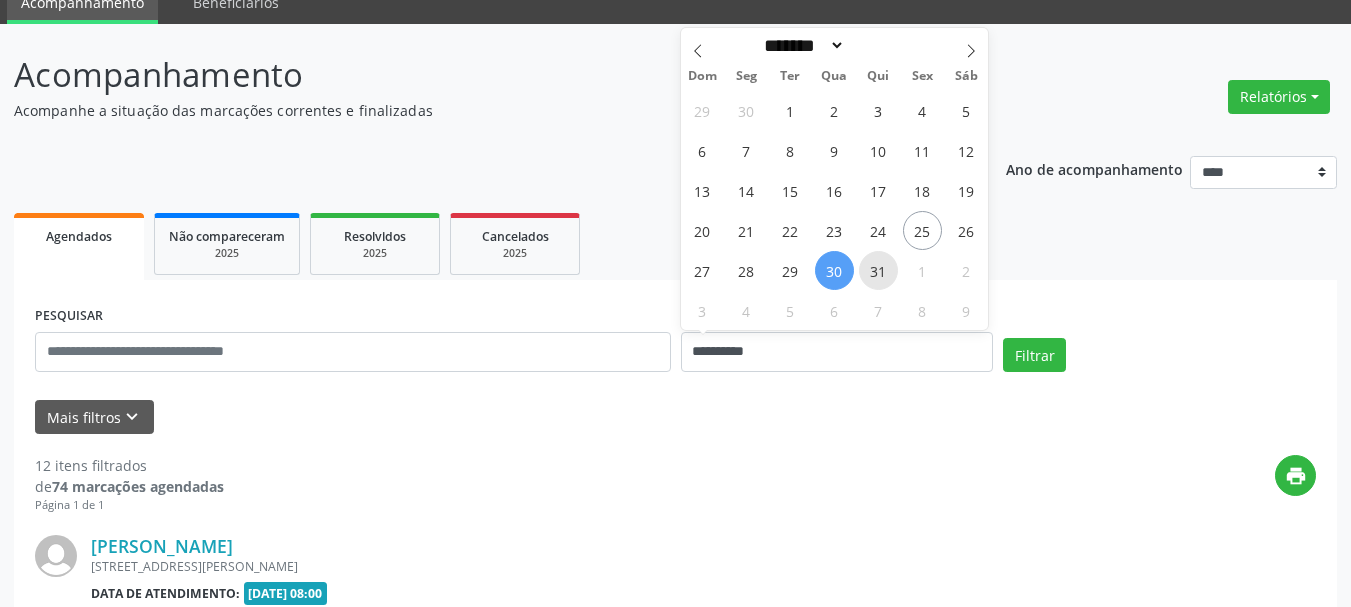 click on "31" at bounding box center (878, 270) 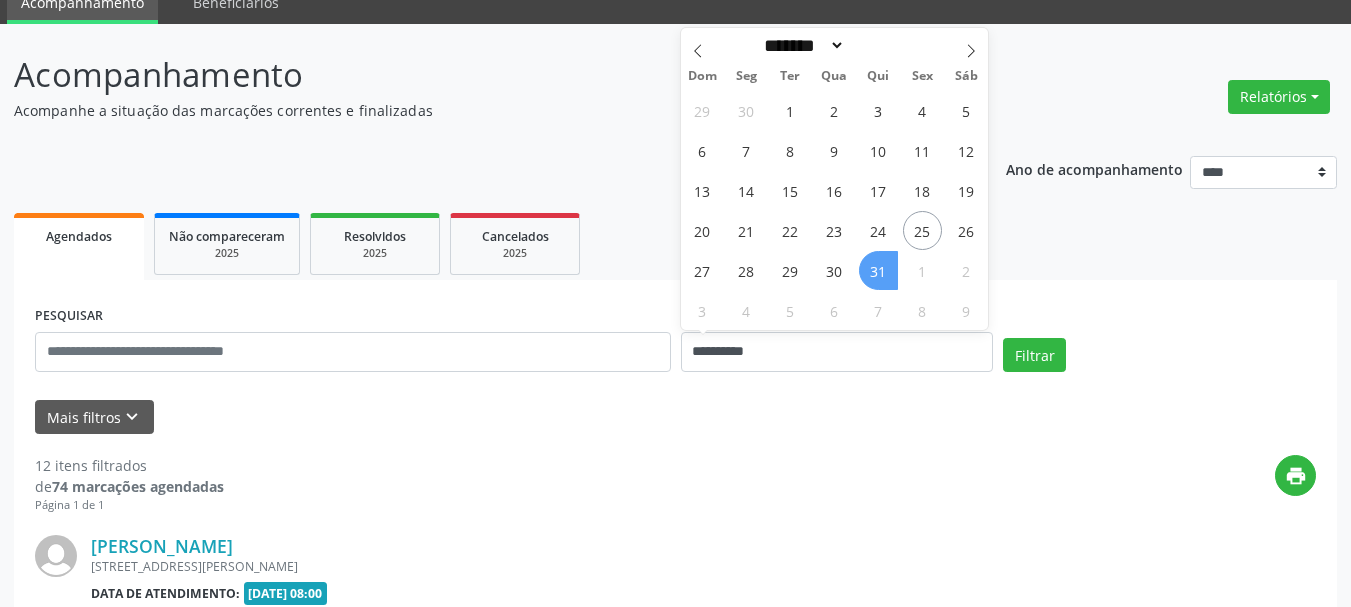 click on "31" at bounding box center [878, 270] 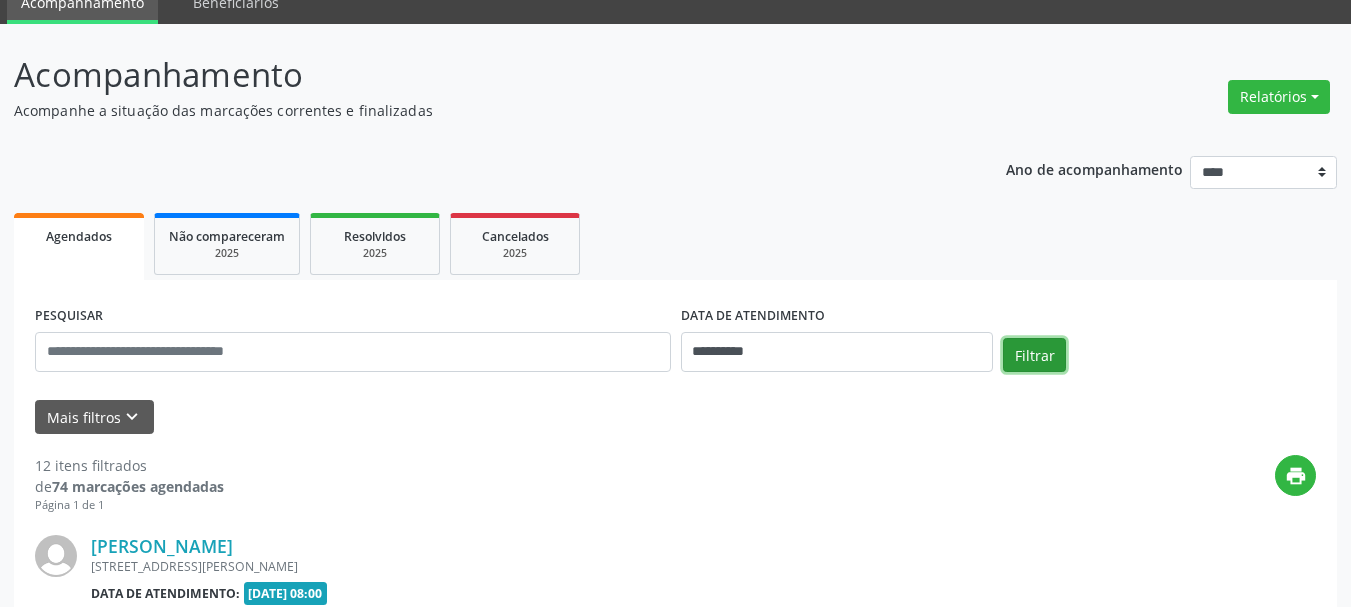 click on "Filtrar" at bounding box center [1034, 355] 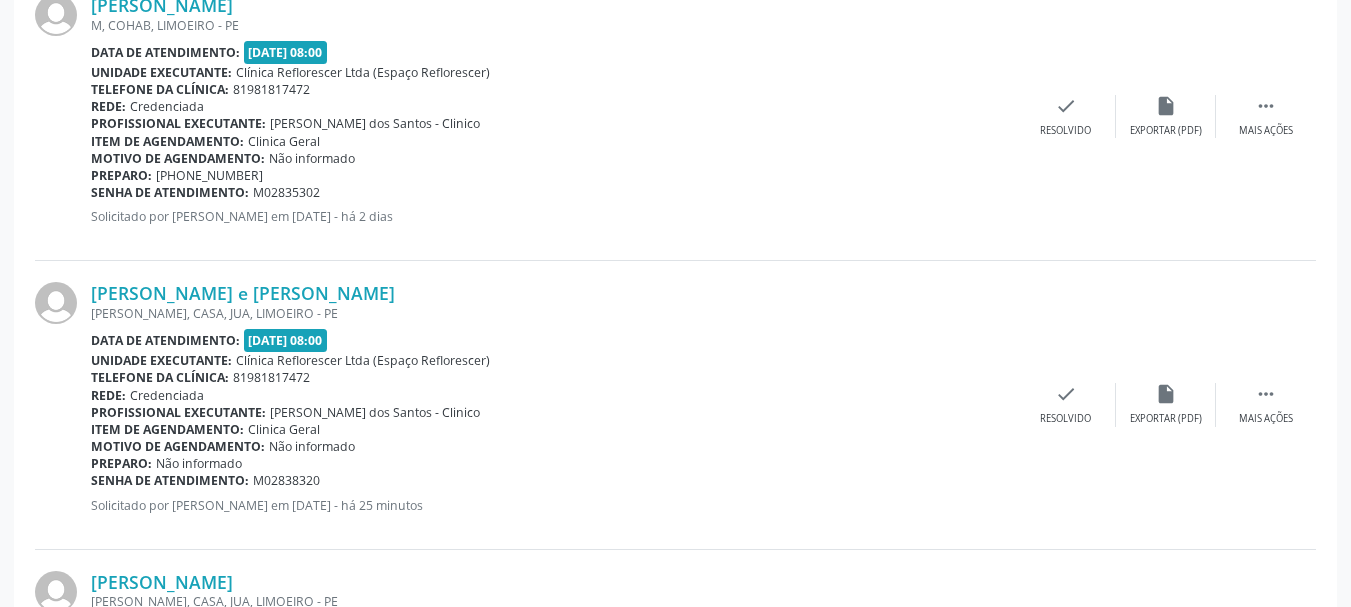 scroll, scrollTop: 2898, scrollLeft: 0, axis: vertical 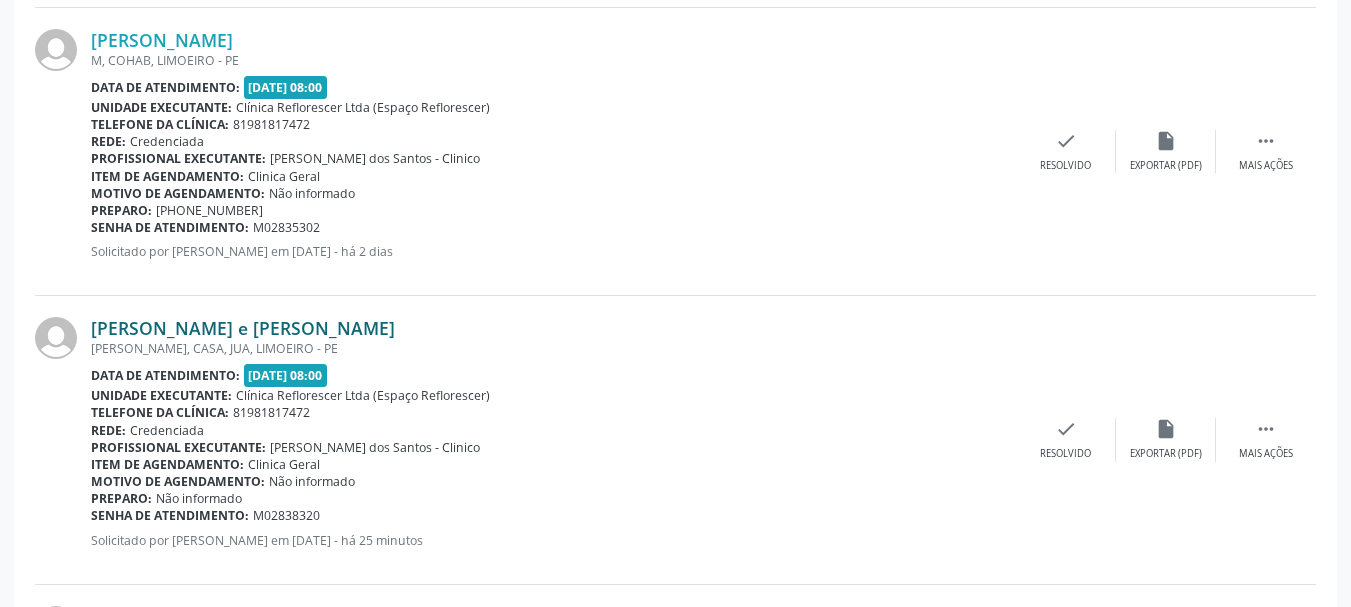 click on "Leoncio de Barros e Silva Neto" at bounding box center [243, 328] 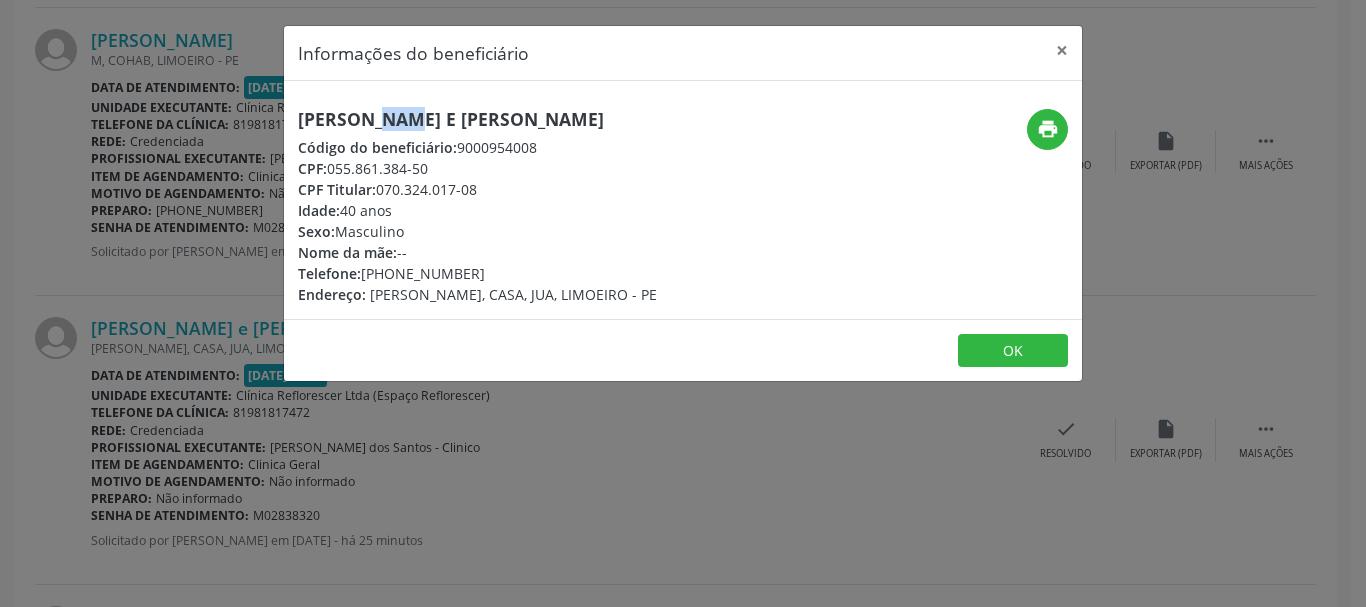 drag, startPoint x: 310, startPoint y: 114, endPoint x: 341, endPoint y: 109, distance: 31.400637 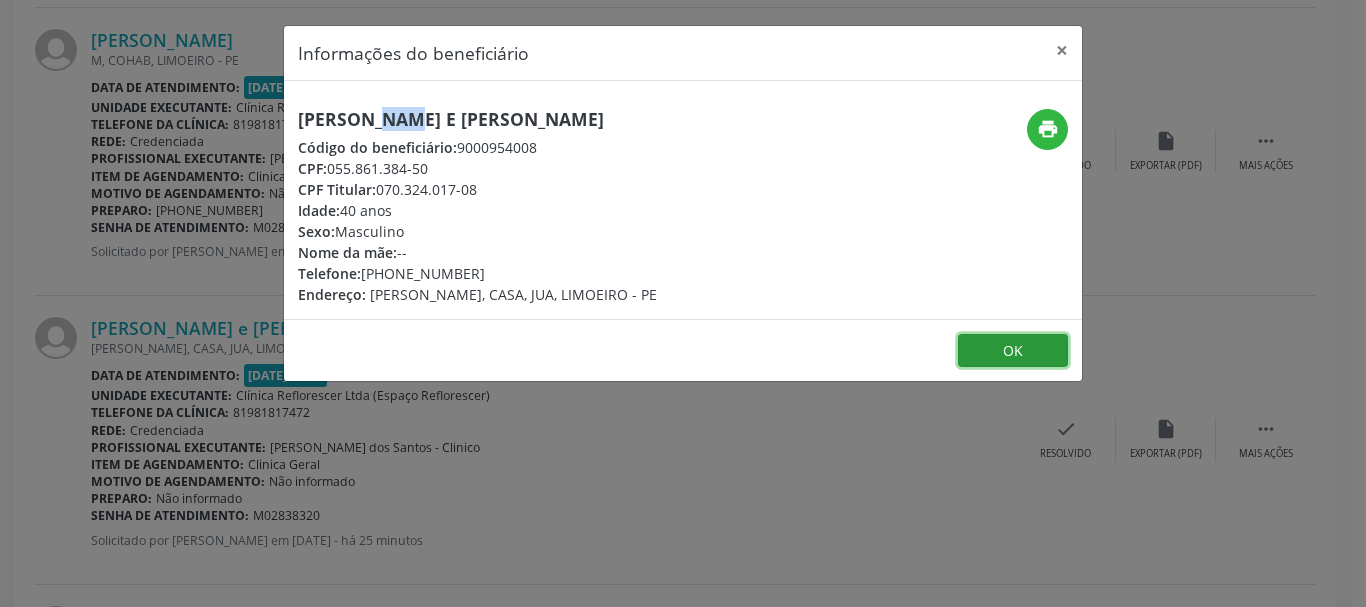 click on "OK" at bounding box center [1013, 351] 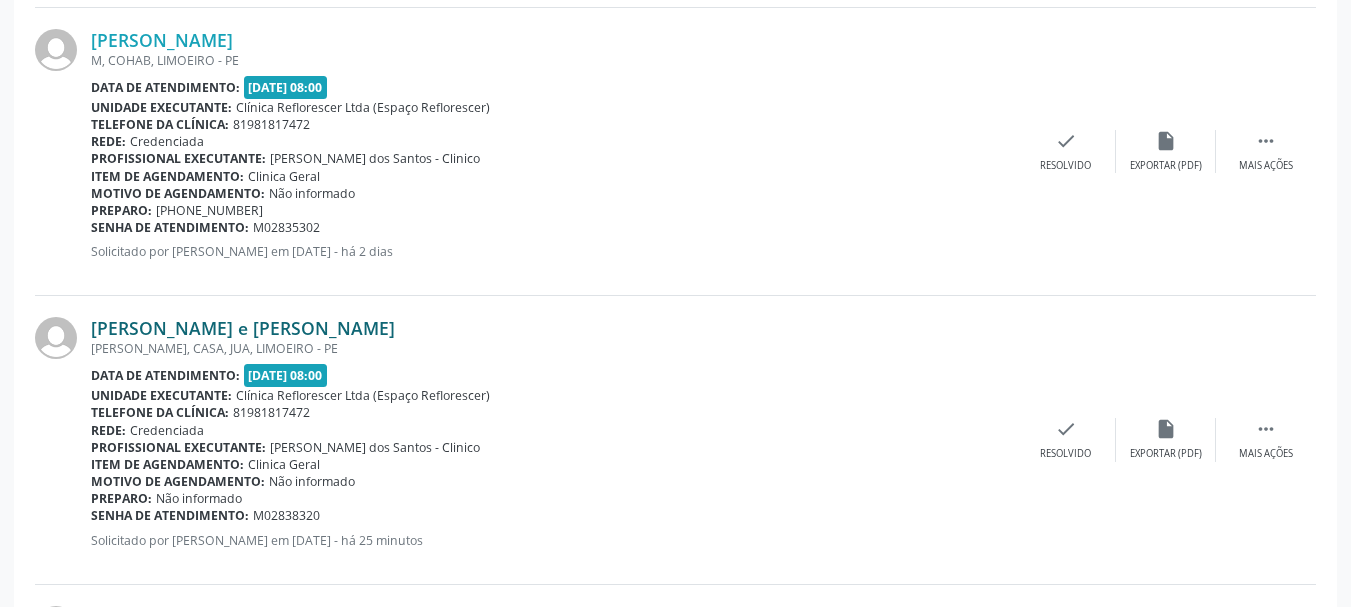 click on "Leoncio de Barros e Silva Neto" at bounding box center (243, 328) 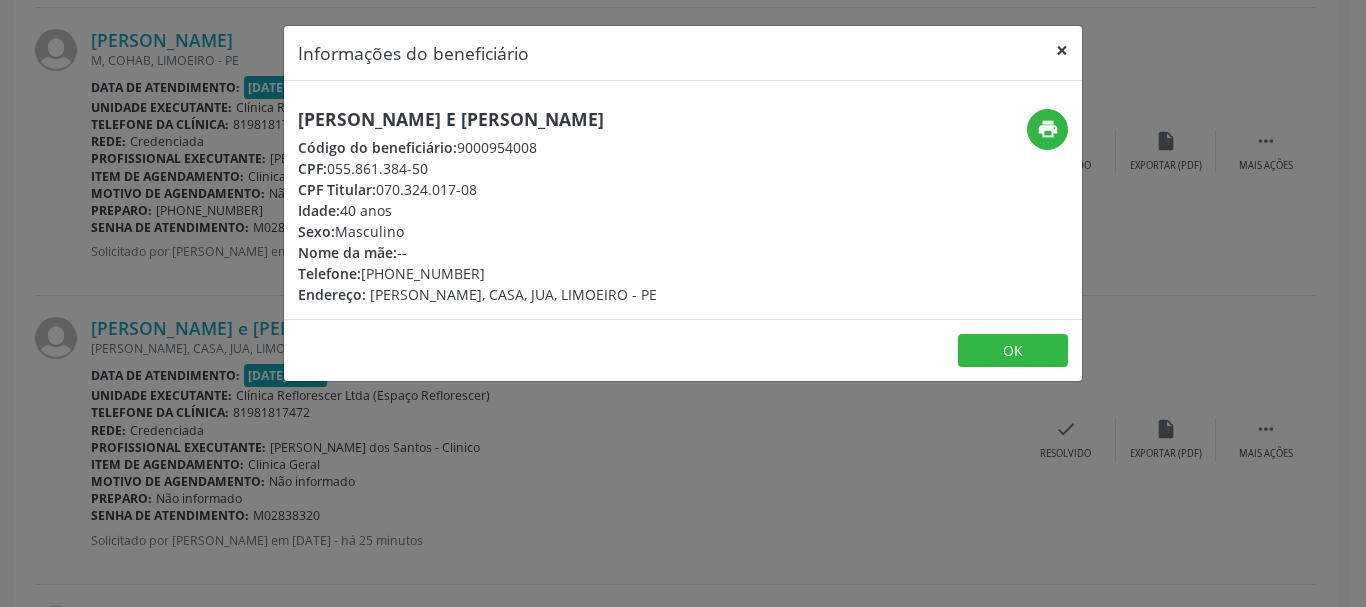 click on "×" at bounding box center [1062, 50] 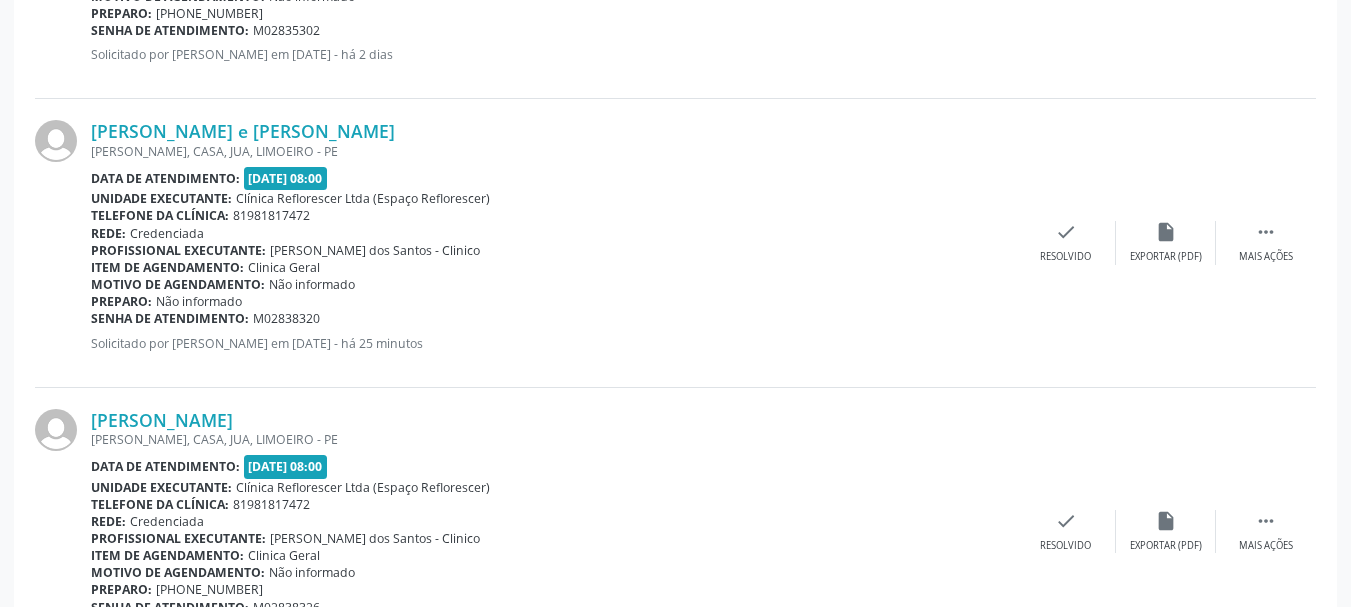 scroll, scrollTop: 3098, scrollLeft: 0, axis: vertical 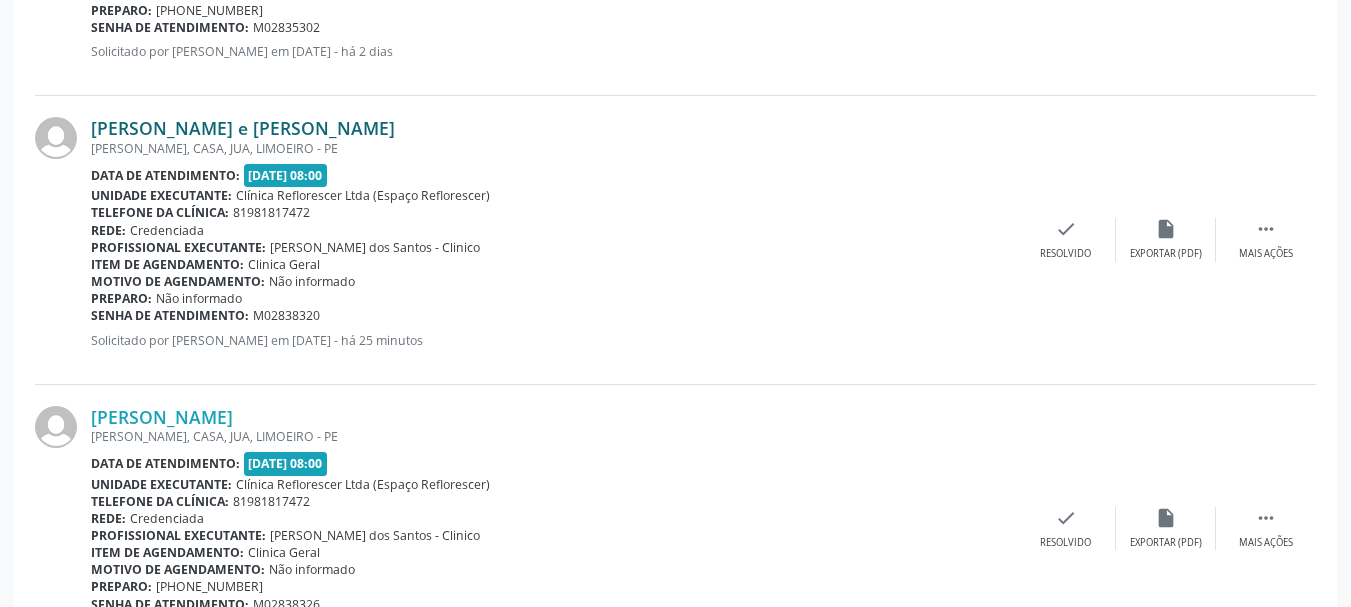 click on "Leoncio de Barros e Silva Neto" at bounding box center [243, 128] 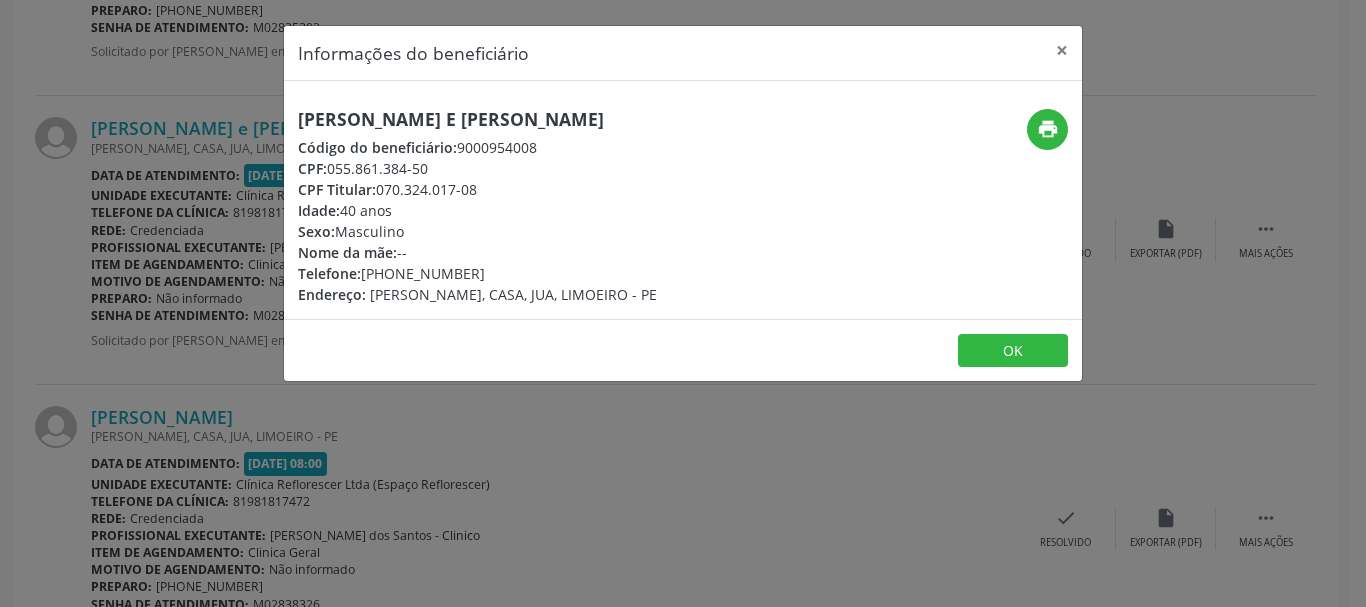 drag, startPoint x: 298, startPoint y: 117, endPoint x: 611, endPoint y: 109, distance: 313.10223 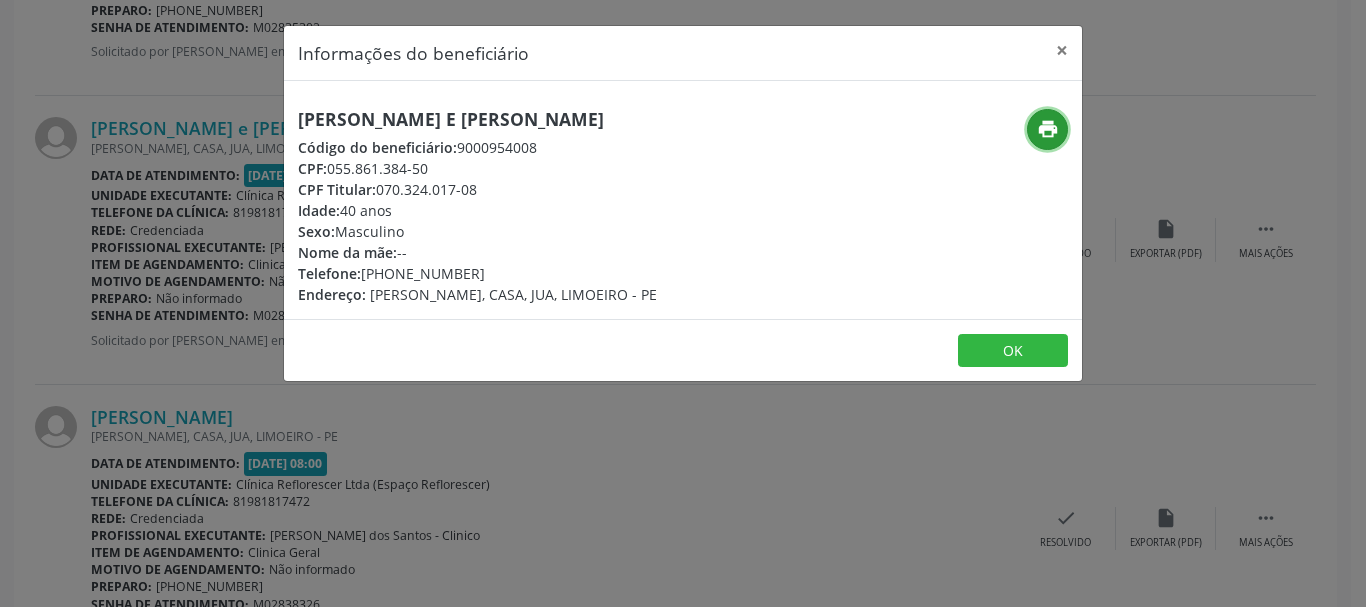 click on "print" at bounding box center (1047, 129) 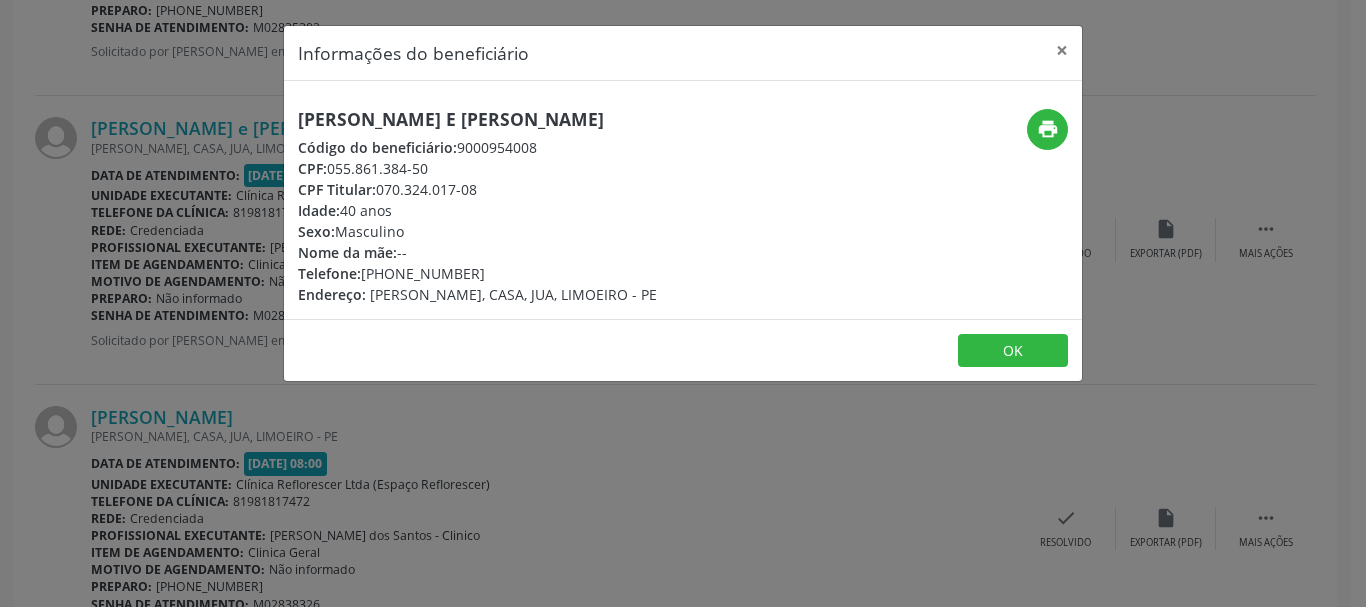 drag, startPoint x: 458, startPoint y: 150, endPoint x: 544, endPoint y: 143, distance: 86.28442 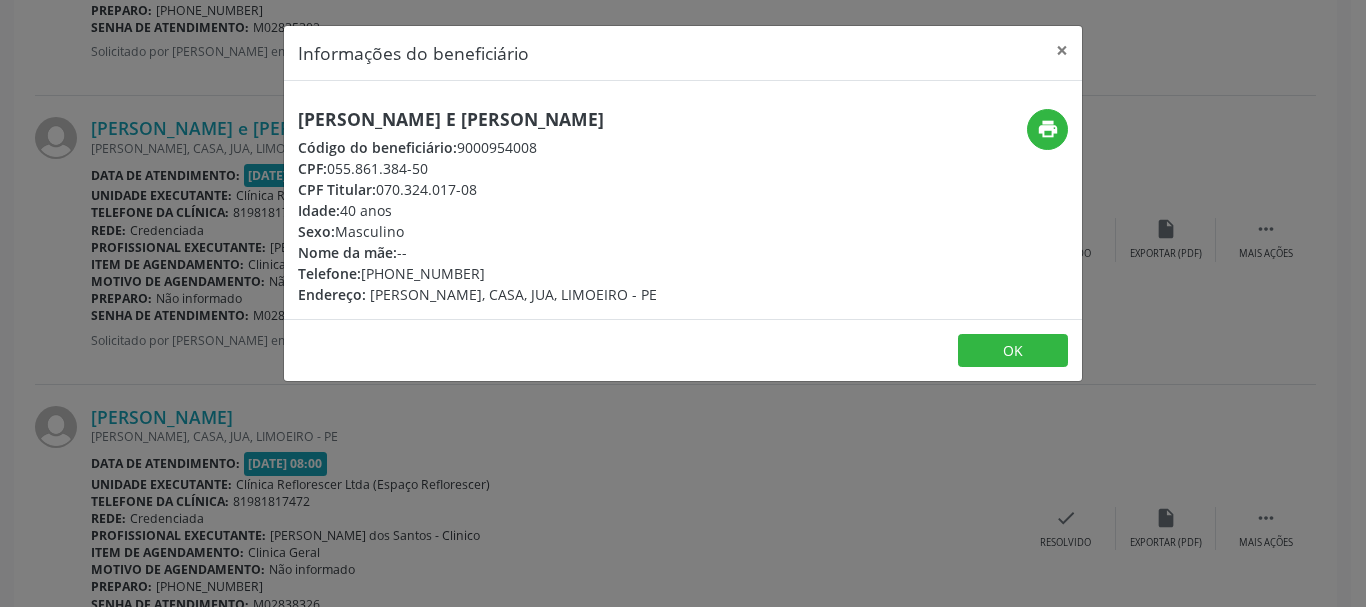 drag, startPoint x: 325, startPoint y: 167, endPoint x: 436, endPoint y: 163, distance: 111.07205 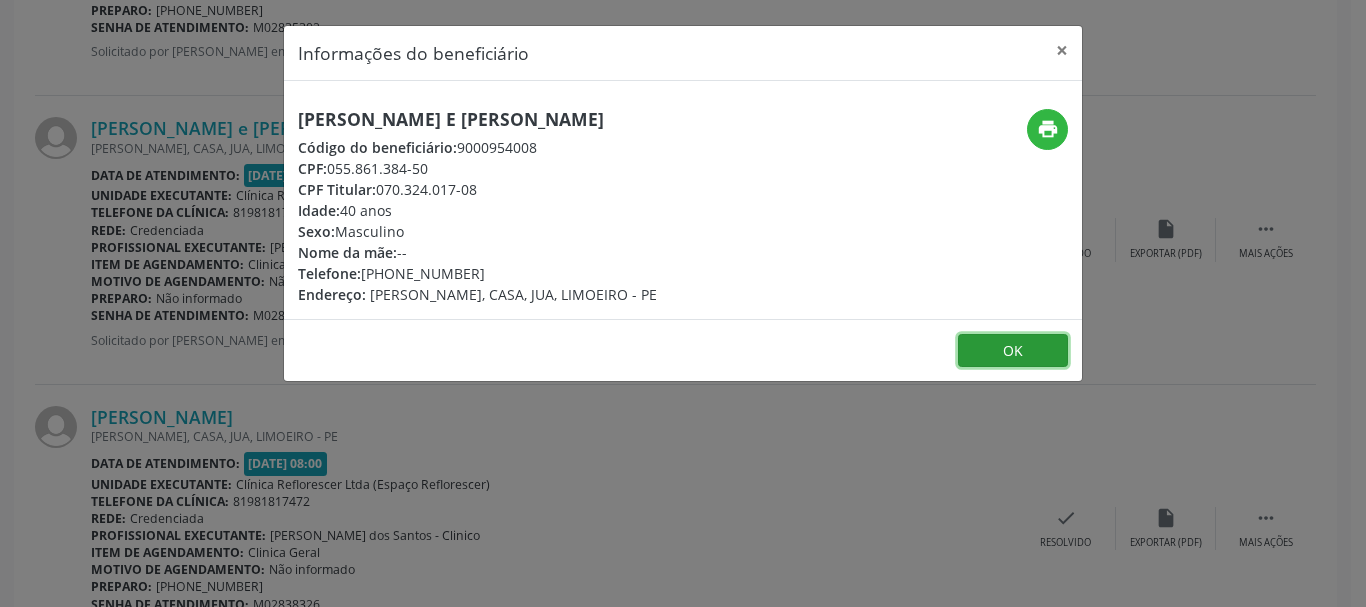 click on "OK" at bounding box center (1013, 351) 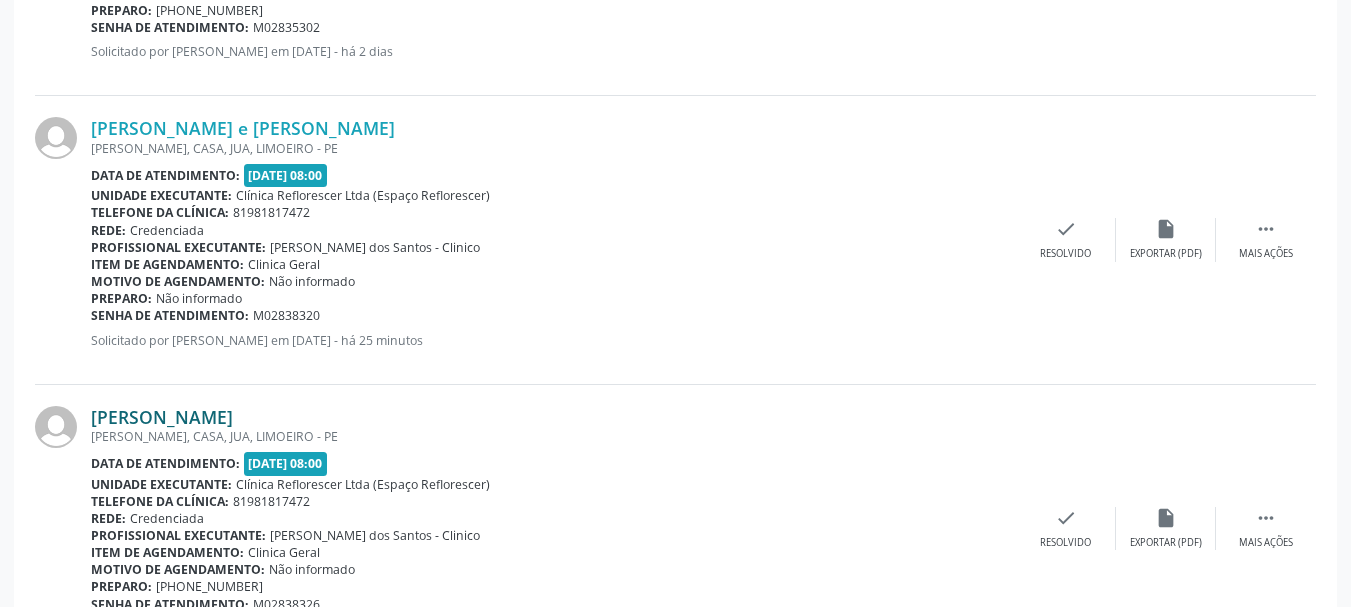 click on "Marcia Andrea Mendel Ferreira de Barros" at bounding box center (162, 417) 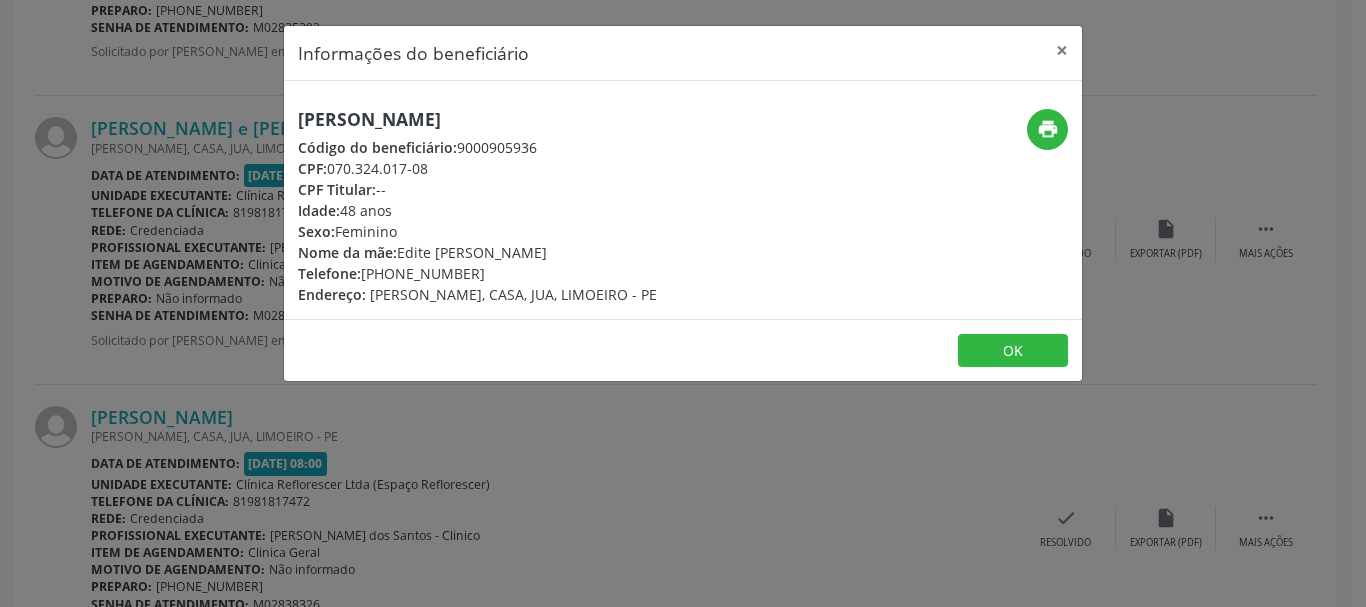 drag, startPoint x: 302, startPoint y: 116, endPoint x: 715, endPoint y: 124, distance: 413.07748 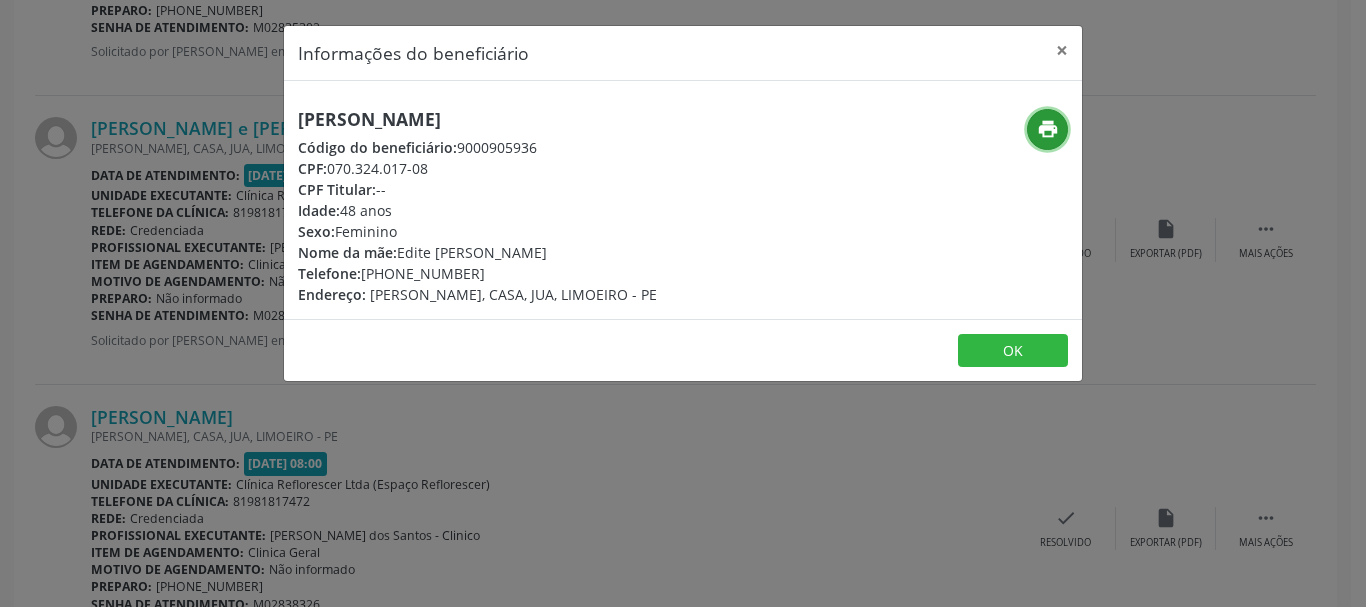 click on "print" at bounding box center [1047, 129] 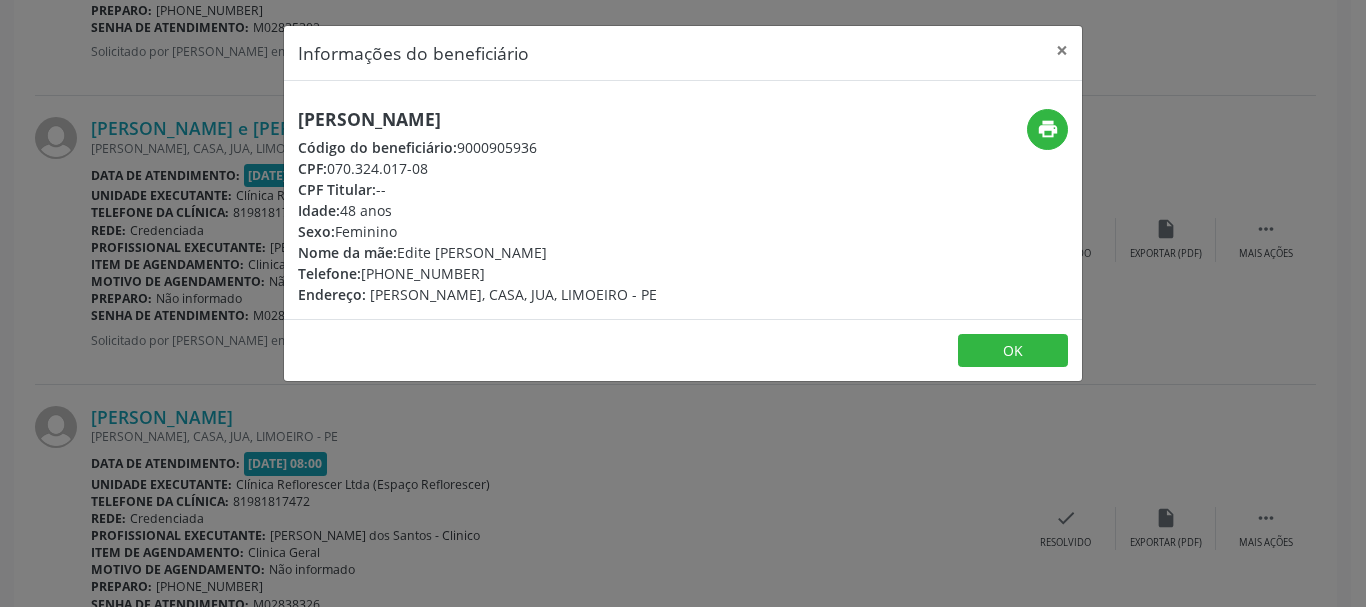 drag, startPoint x: 455, startPoint y: 142, endPoint x: 537, endPoint y: 135, distance: 82.29824 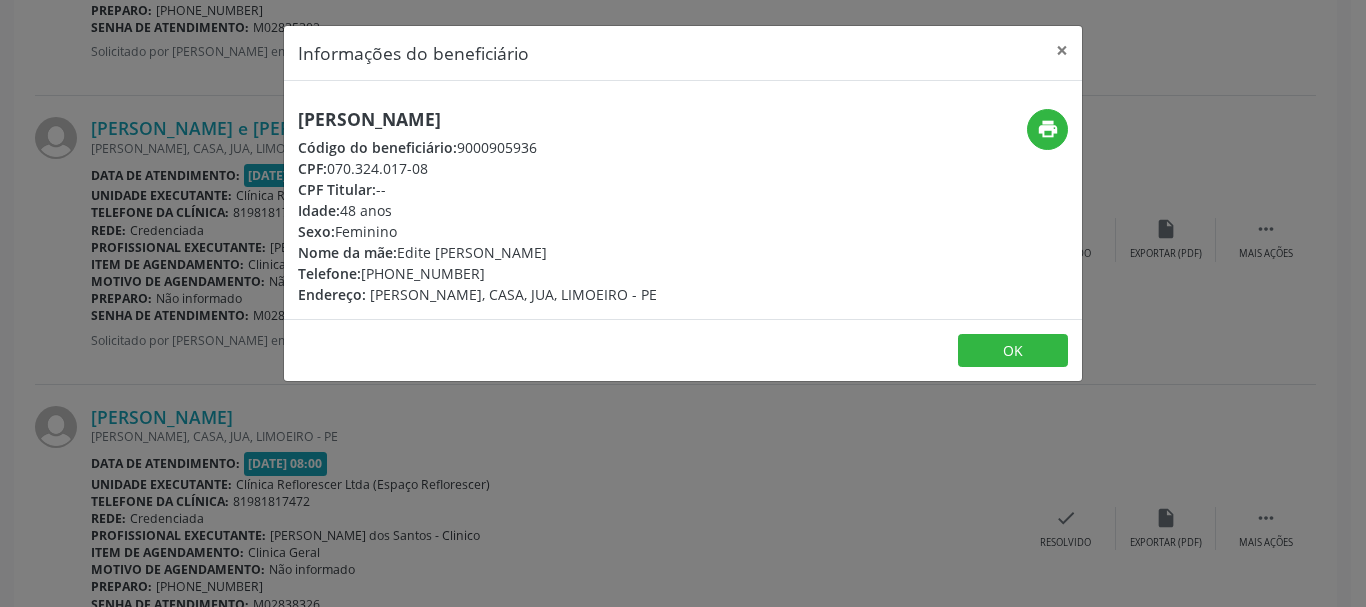 drag, startPoint x: 330, startPoint y: 170, endPoint x: 440, endPoint y: 166, distance: 110.0727 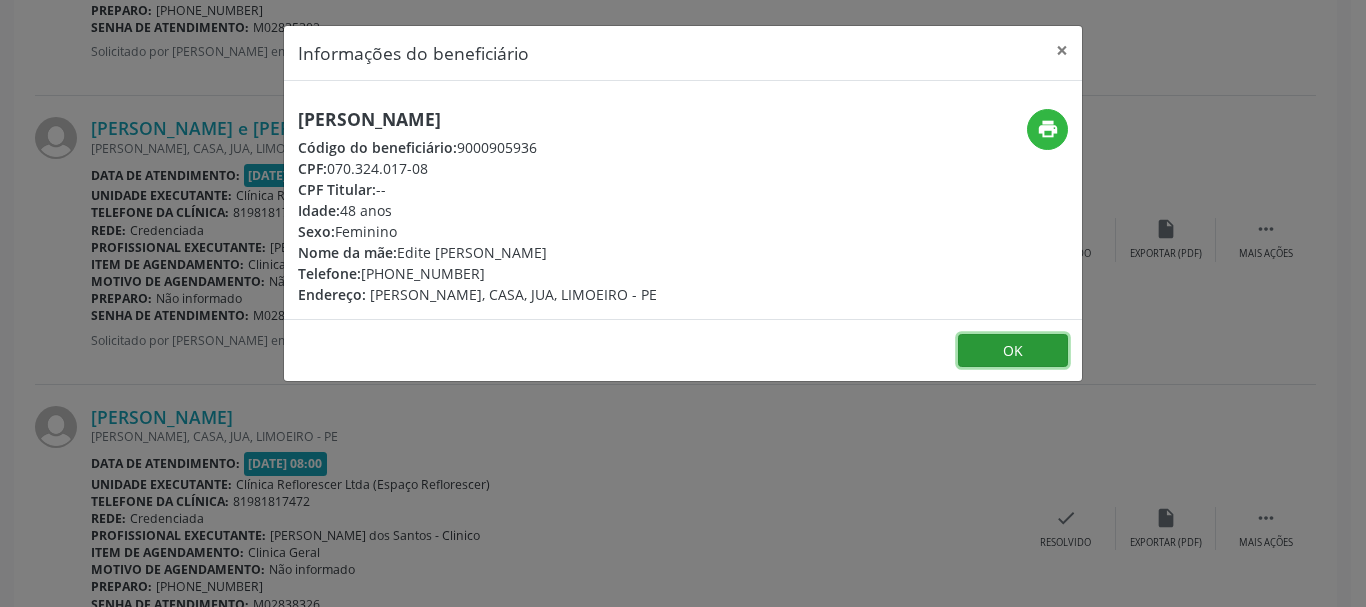 click on "OK" at bounding box center [1013, 351] 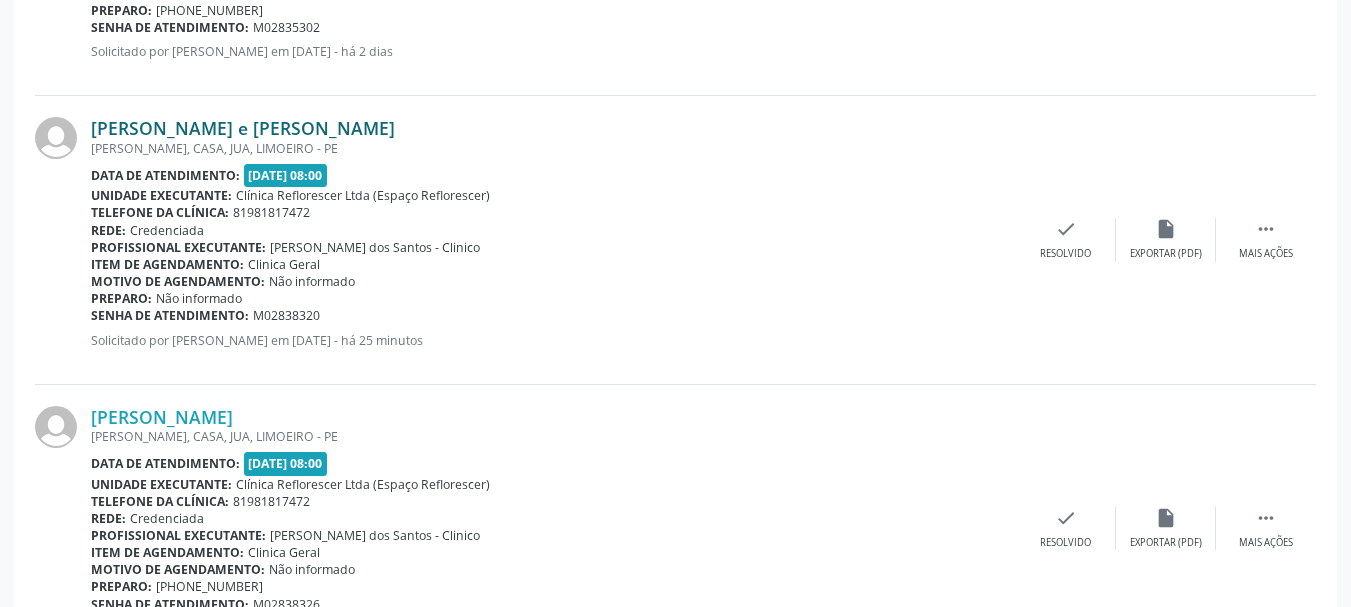 click on "Leoncio de Barros e Silva Neto" at bounding box center (243, 128) 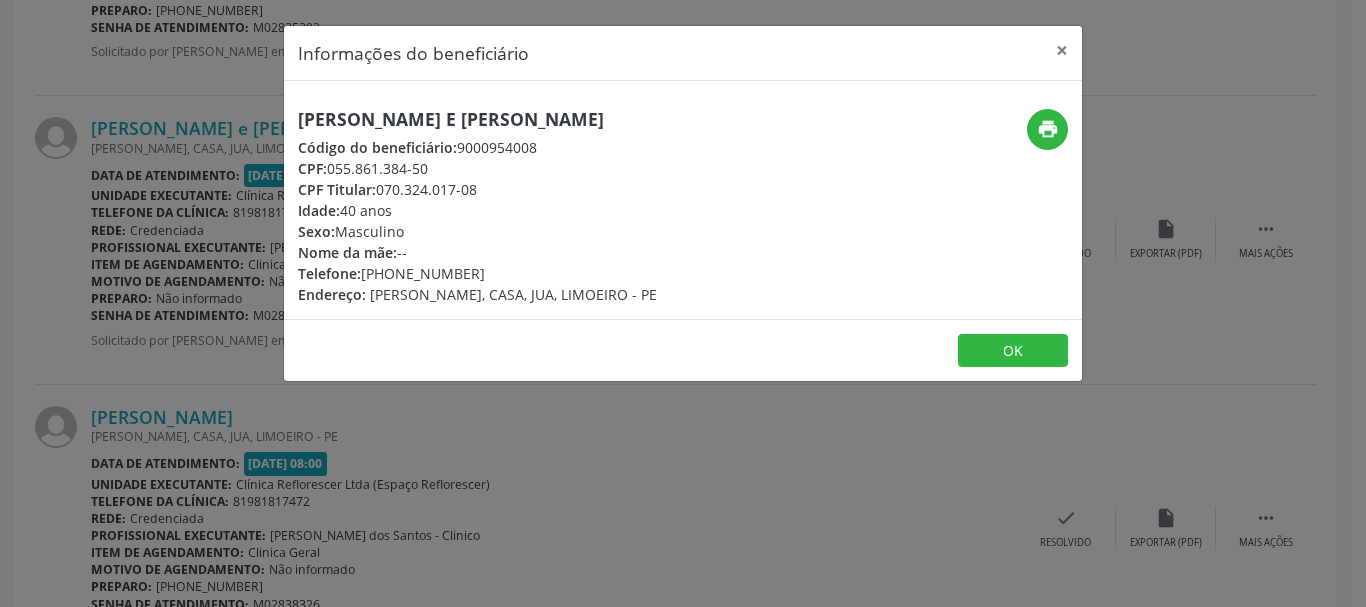 click on "Leoncio de Barros e Silva Neto" at bounding box center [477, 119] 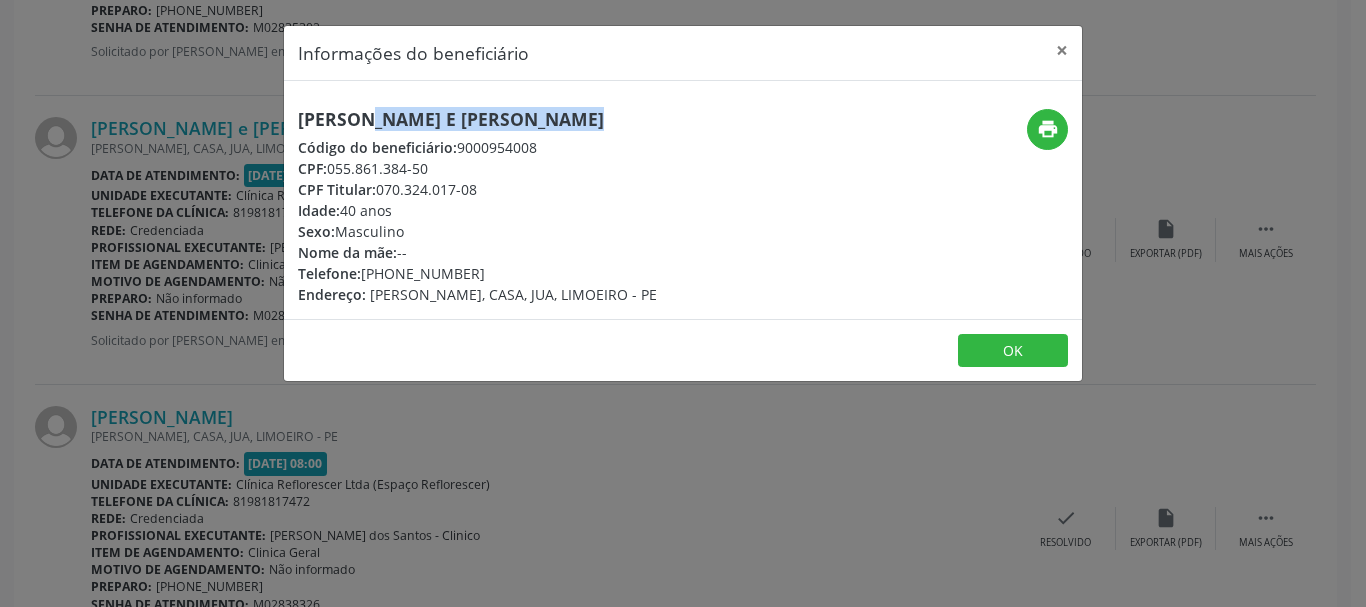 drag, startPoint x: 299, startPoint y: 125, endPoint x: 600, endPoint y: 114, distance: 301.20093 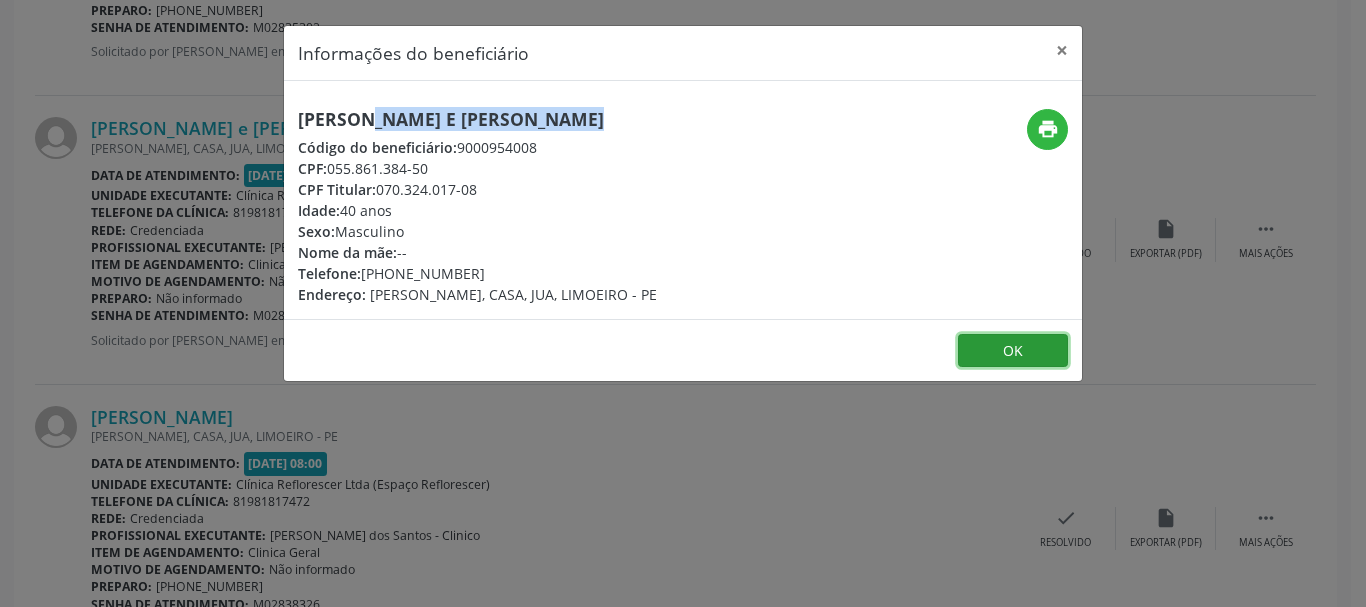 click on "OK" at bounding box center [1013, 351] 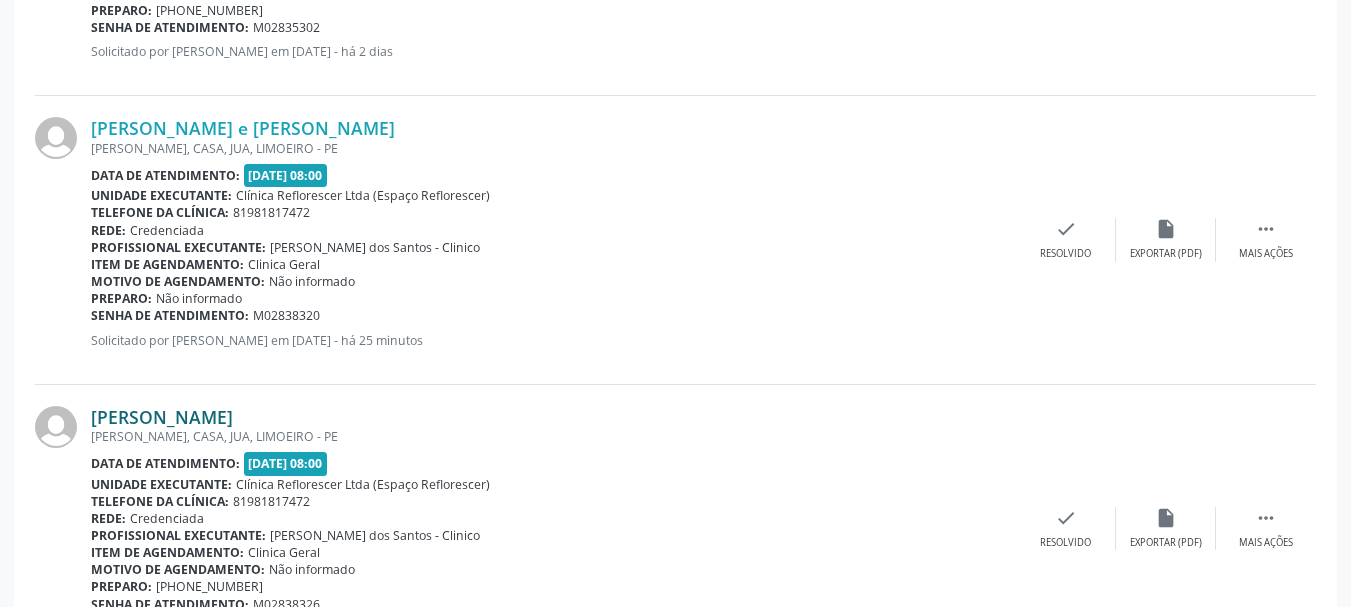 click on "Marcia Andrea Mendel Ferreira de Barros" at bounding box center (162, 417) 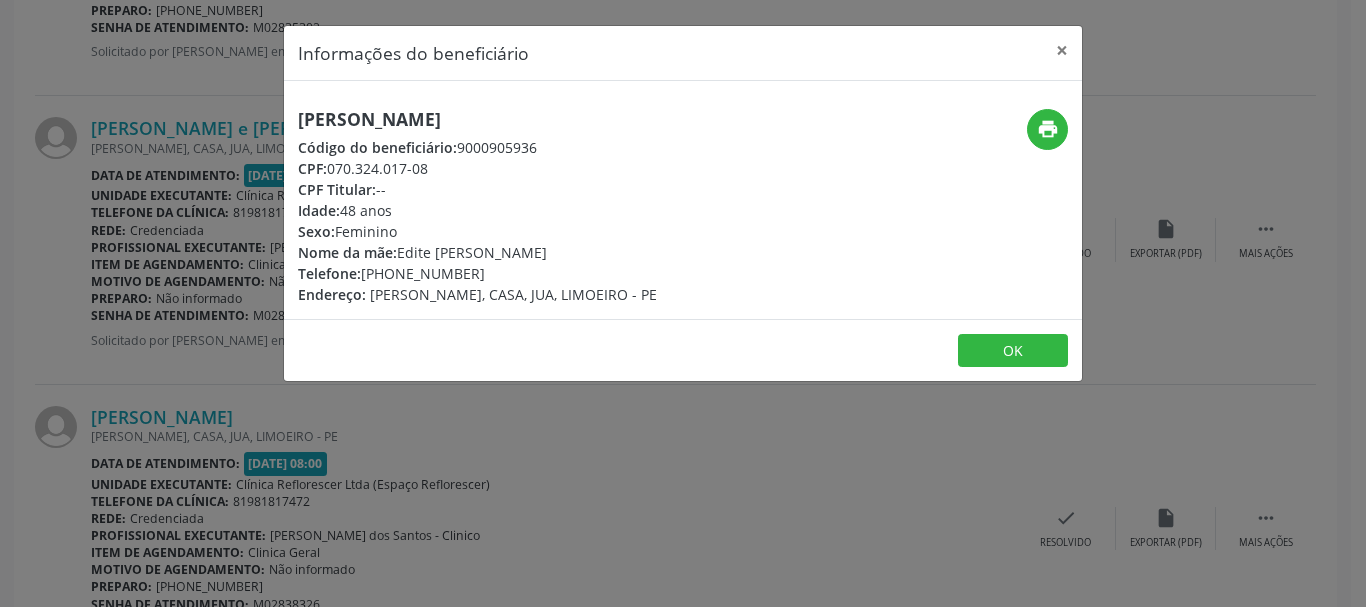 drag, startPoint x: 299, startPoint y: 116, endPoint x: 707, endPoint y: 100, distance: 408.3136 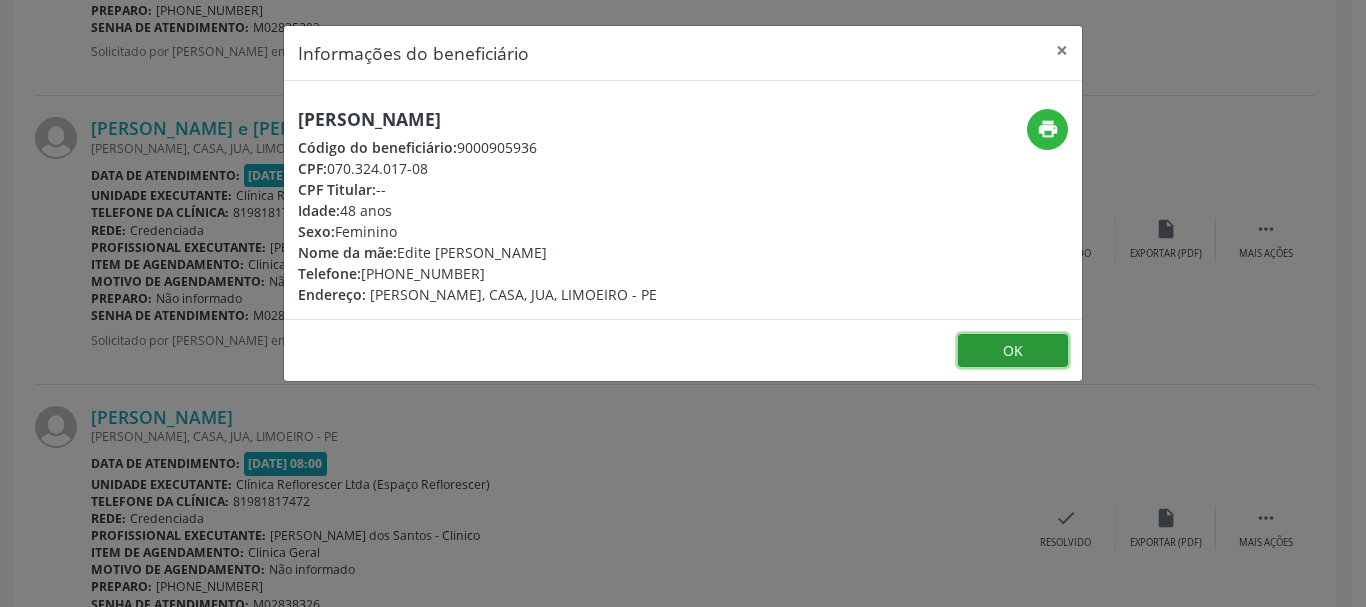 click on "OK" at bounding box center [1013, 351] 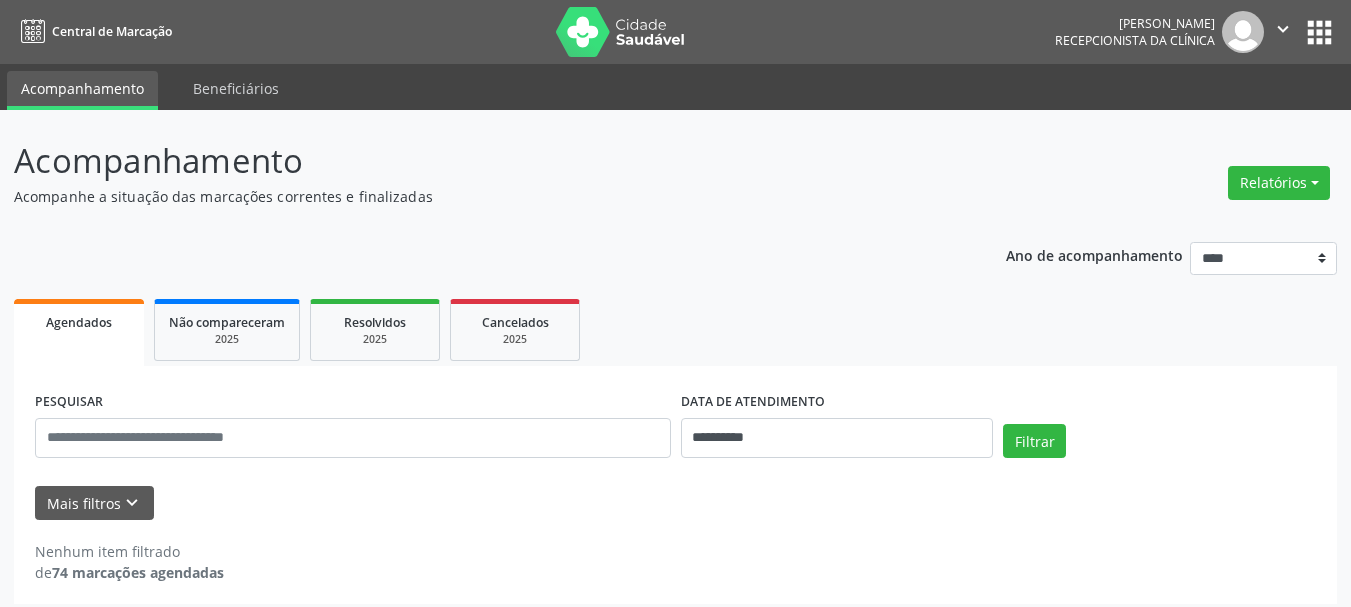 scroll, scrollTop: 11, scrollLeft: 0, axis: vertical 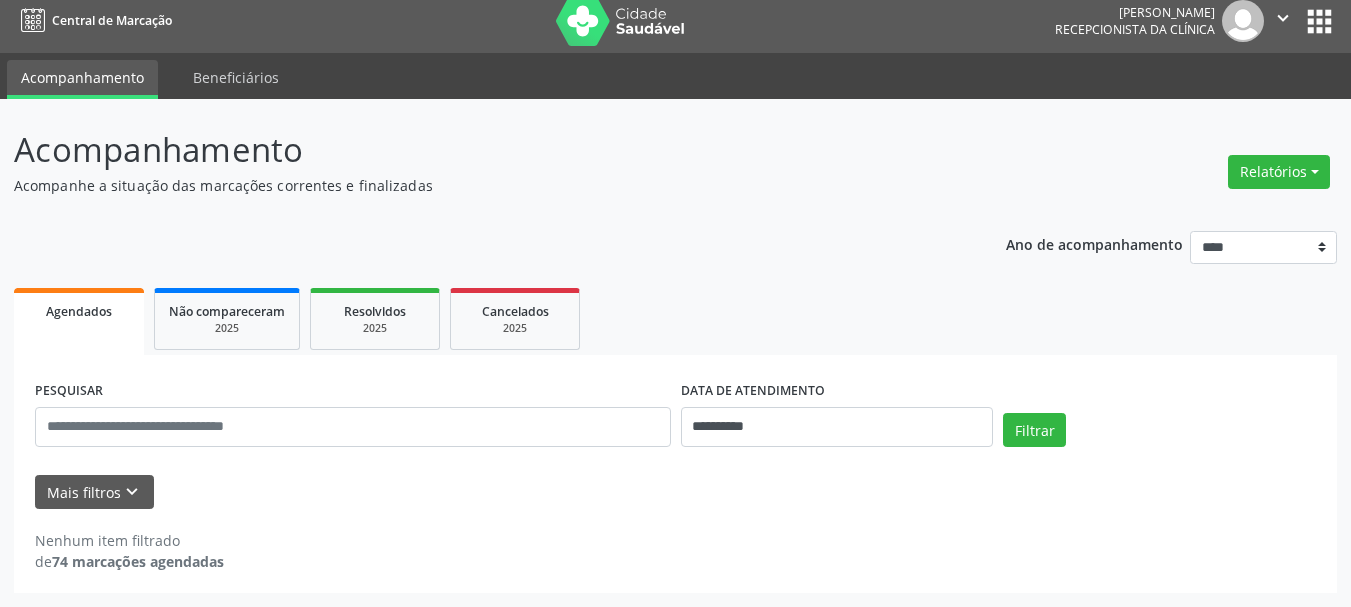 click on "**********" at bounding box center [675, 359] 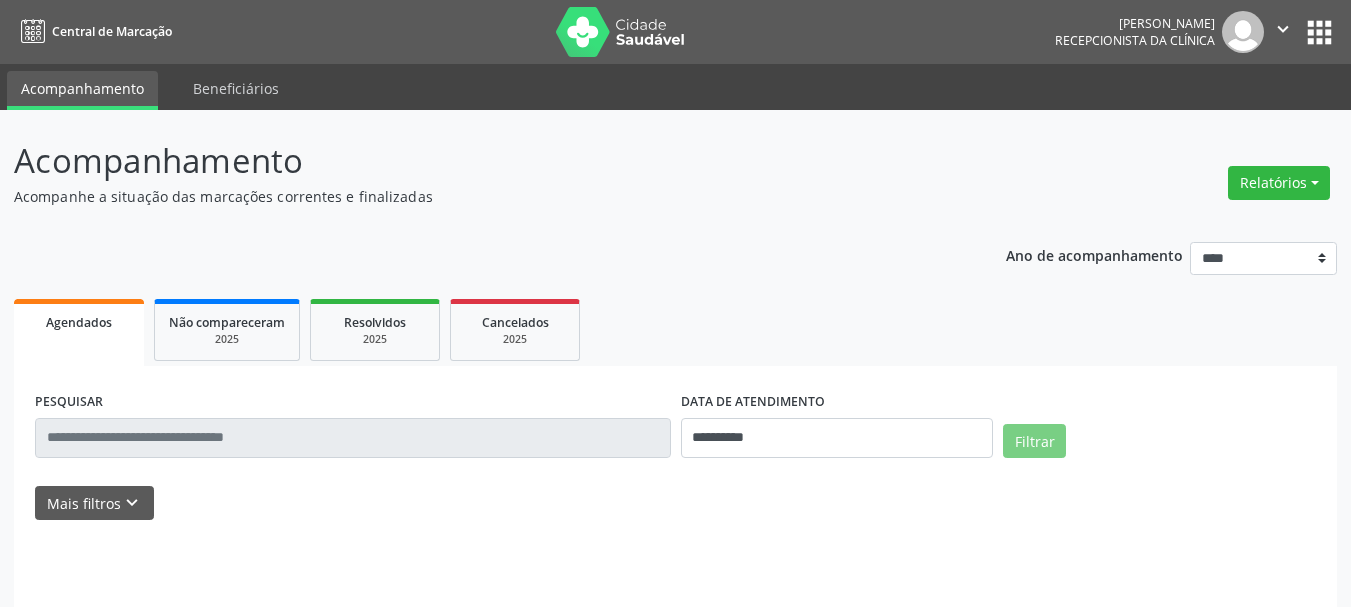 scroll, scrollTop: 11, scrollLeft: 0, axis: vertical 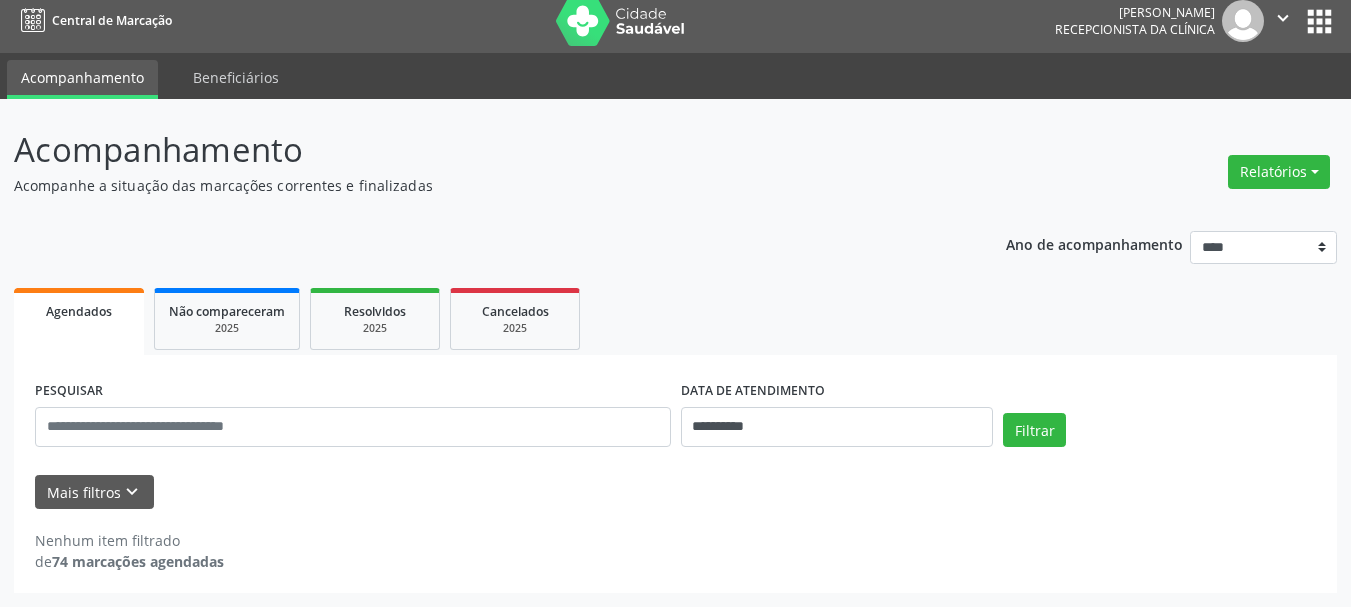 click on "**********" at bounding box center (675, 405) 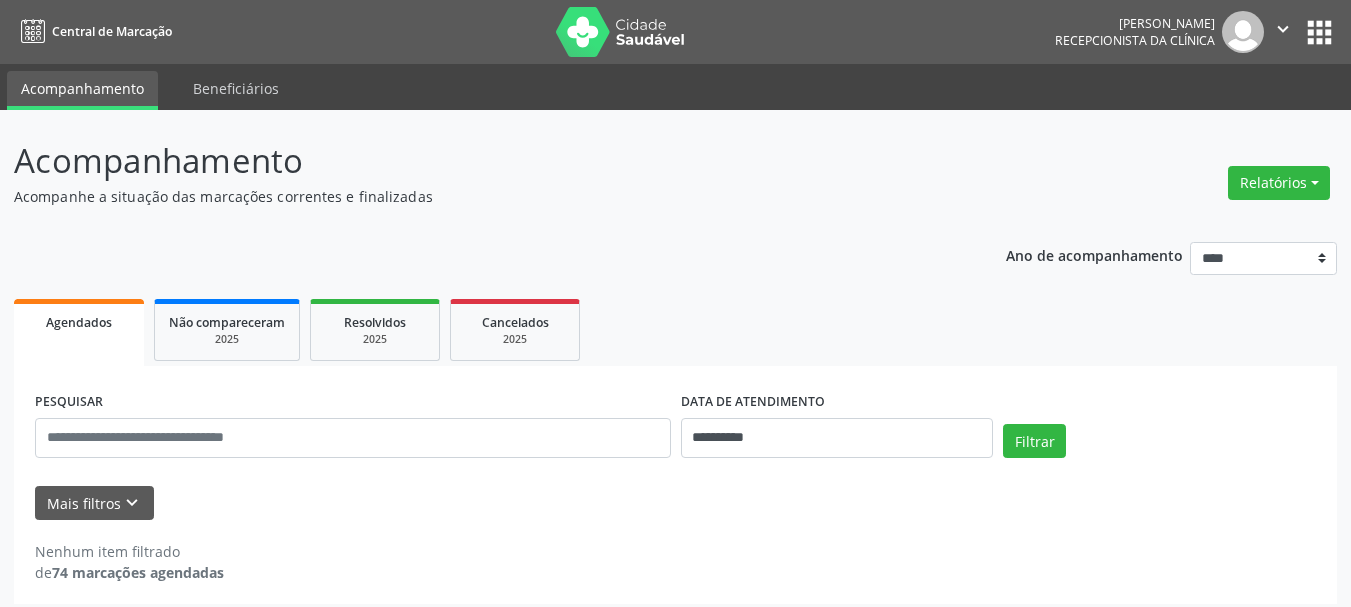 scroll, scrollTop: 3, scrollLeft: 0, axis: vertical 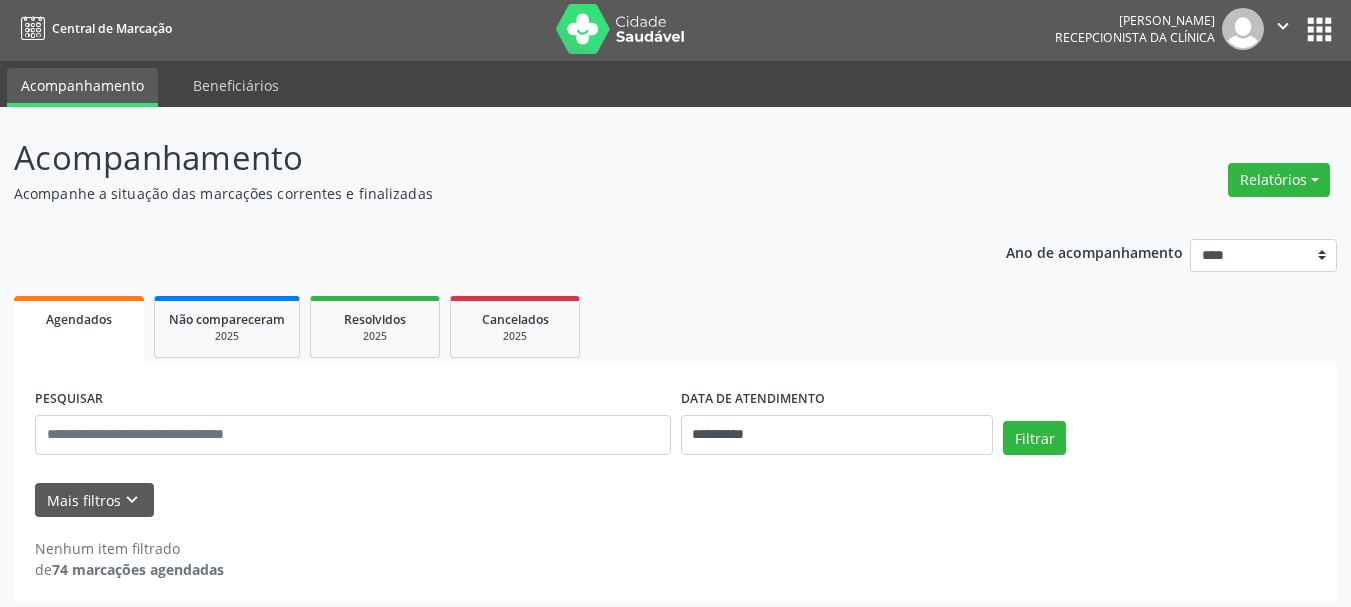 click on "Acompanhamento" at bounding box center (477, 158) 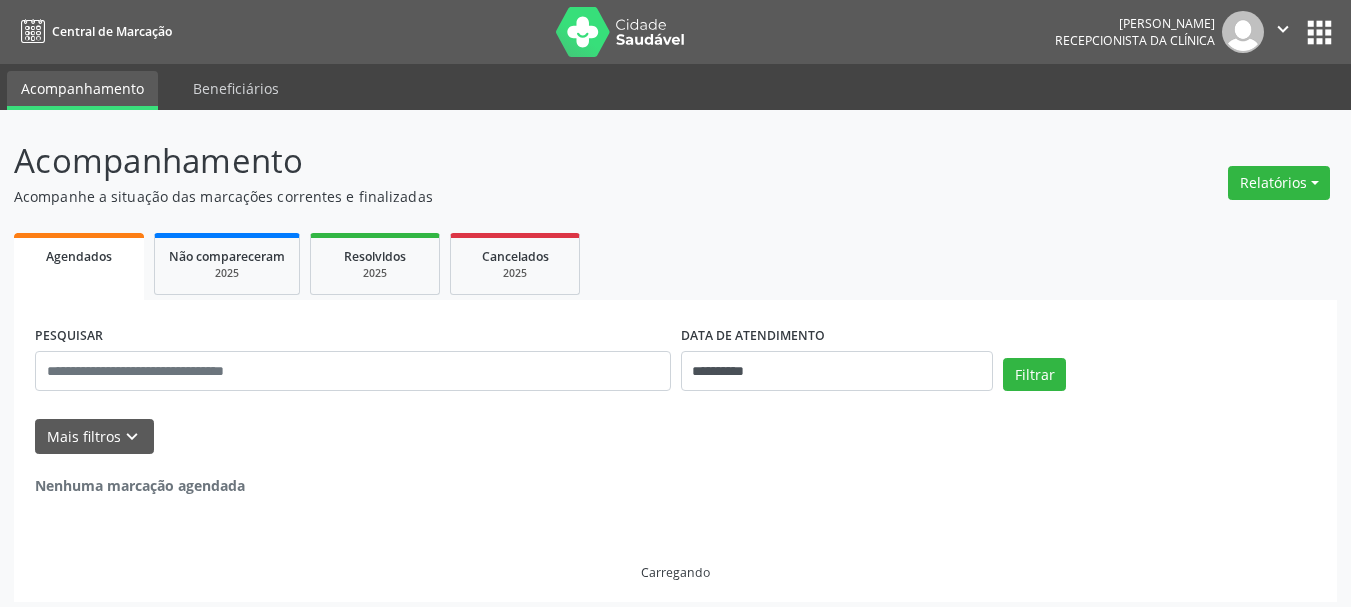 scroll, scrollTop: 0, scrollLeft: 0, axis: both 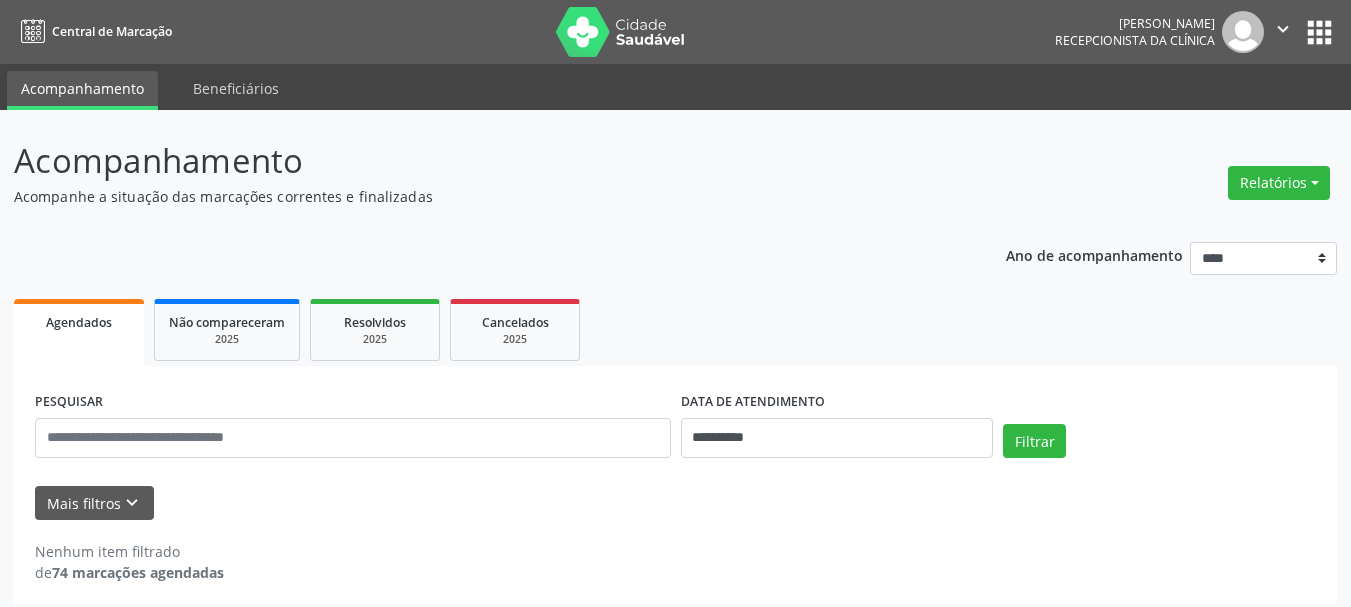 click on "**********" at bounding box center (675, 416) 